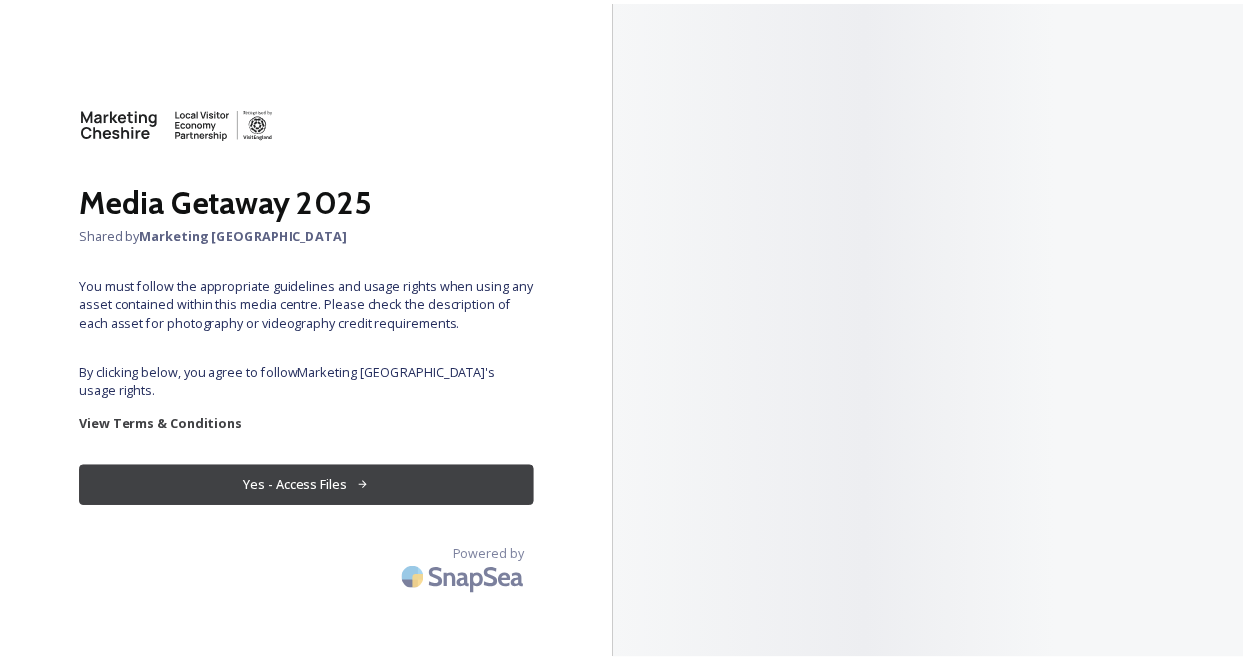 scroll, scrollTop: 0, scrollLeft: 0, axis: both 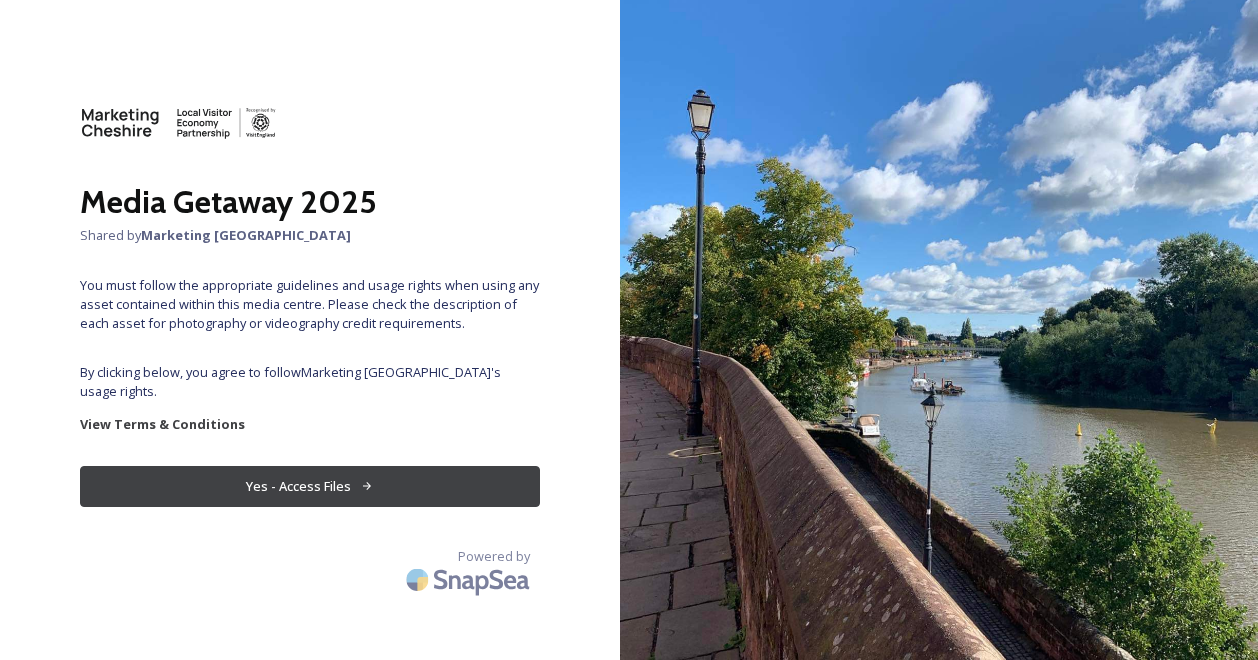 click on "Yes - Access Files" at bounding box center [310, 486] 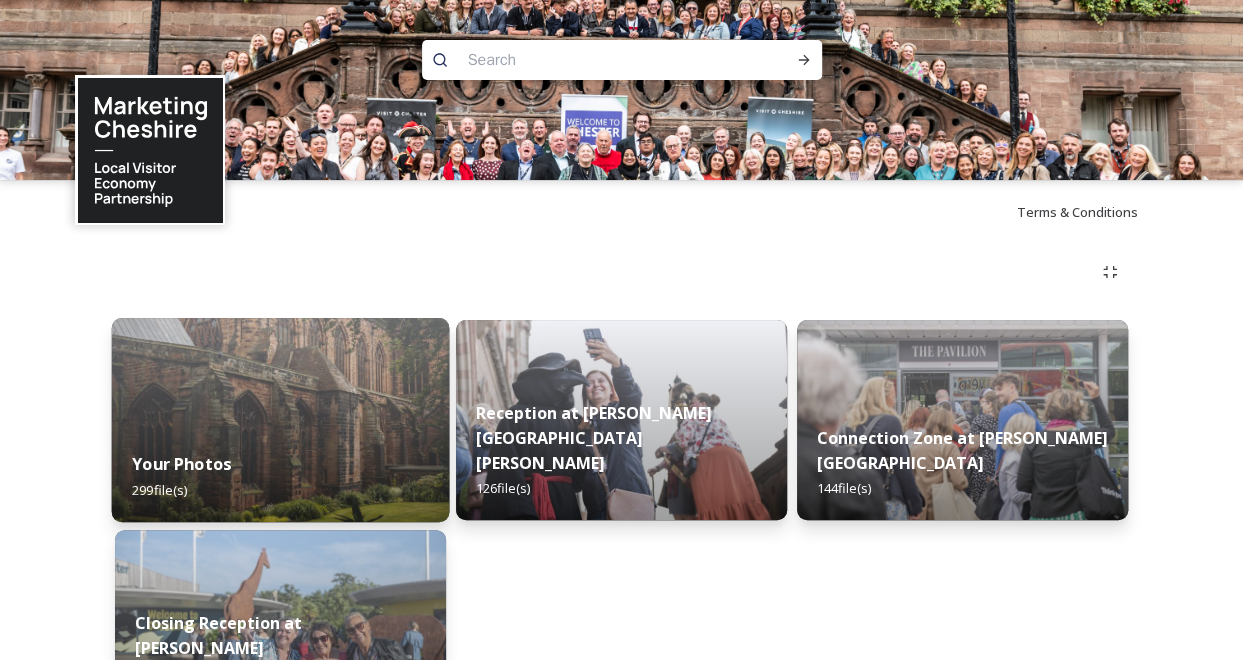 click at bounding box center [281, 420] 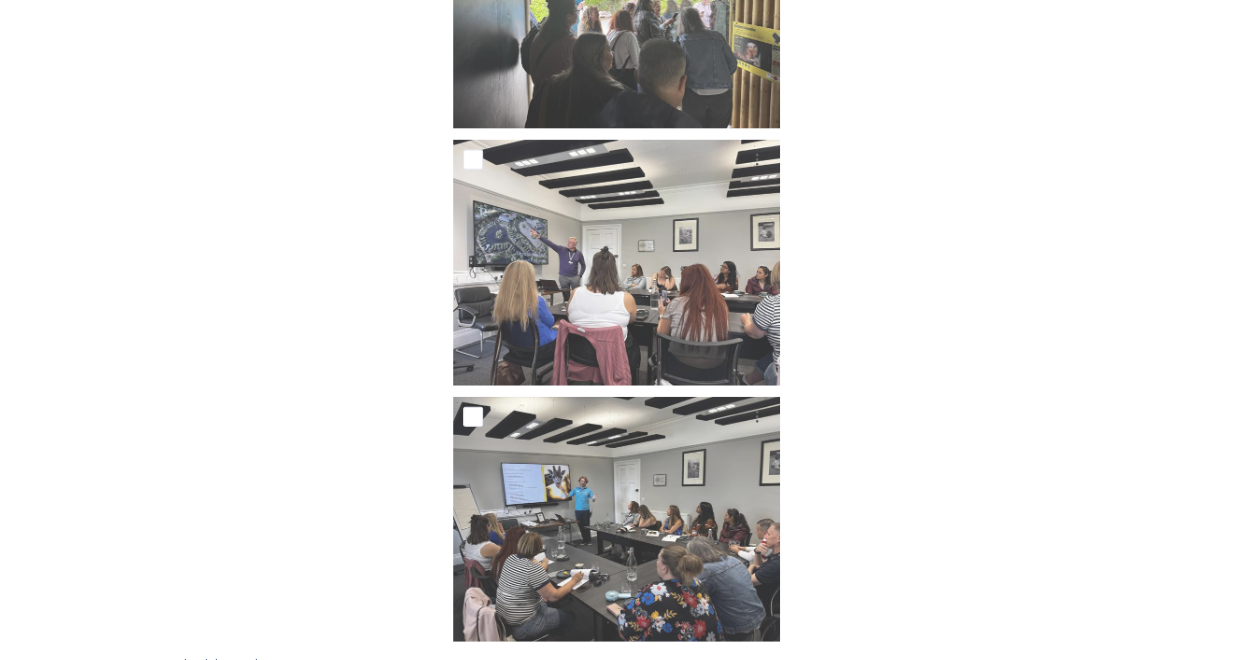 scroll, scrollTop: 39472, scrollLeft: 0, axis: vertical 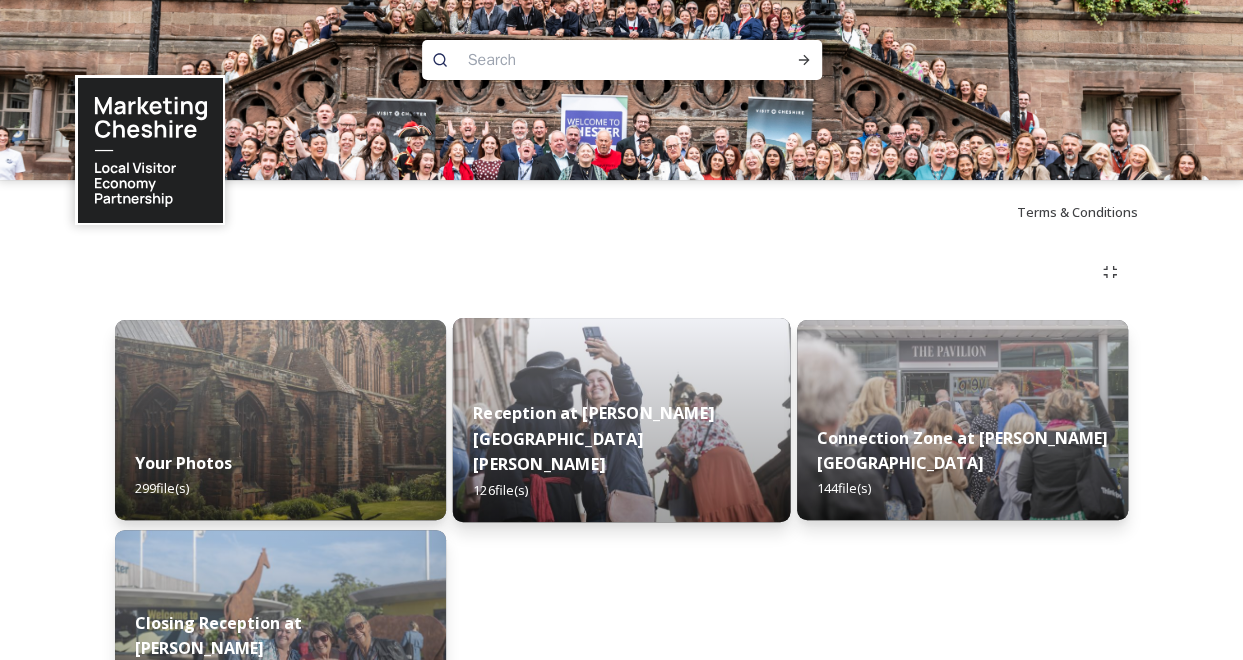 click on "Reception at [PERSON_NAME][GEOGRAPHIC_DATA][PERSON_NAME] 126  file(s)" at bounding box center (622, 451) 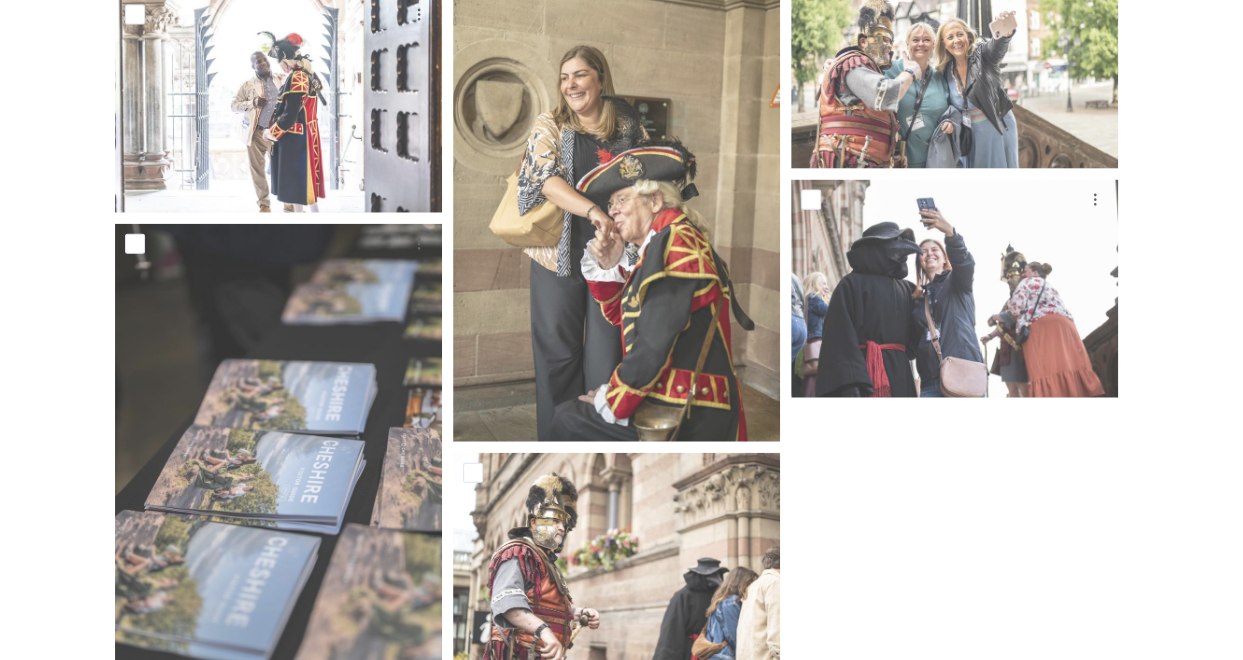 scroll, scrollTop: 9905, scrollLeft: 0, axis: vertical 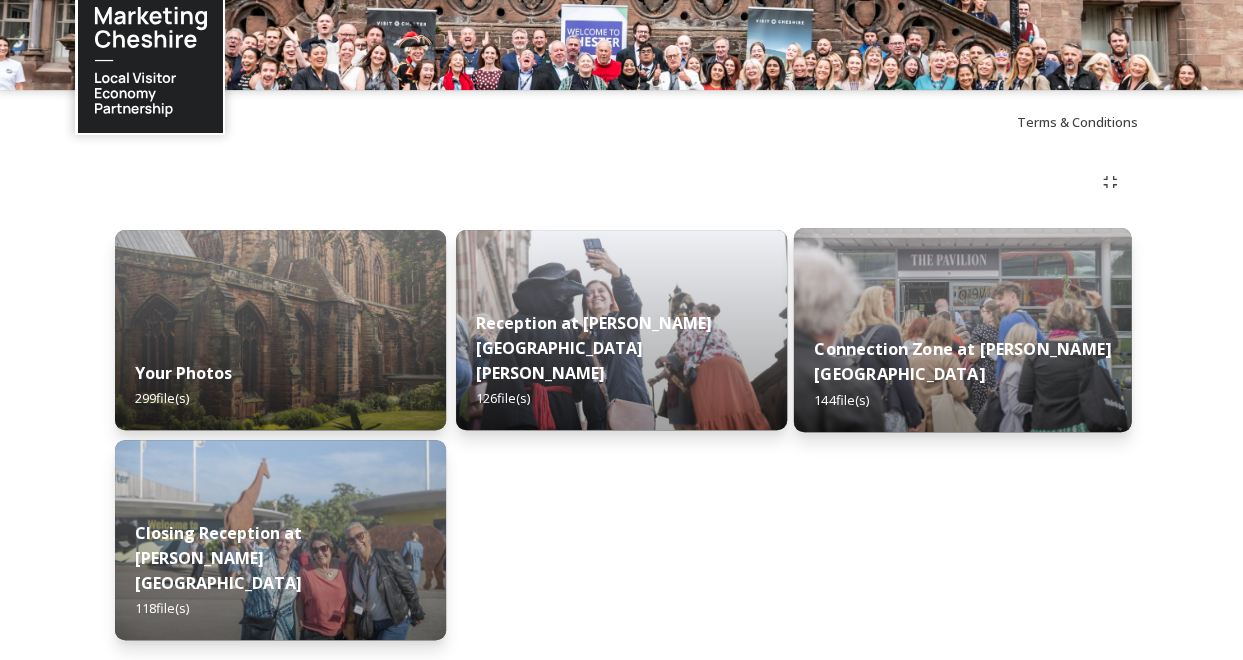 click on "Connection Zone at [PERSON_NAME][GEOGRAPHIC_DATA] 144  file(s)" at bounding box center (963, 374) 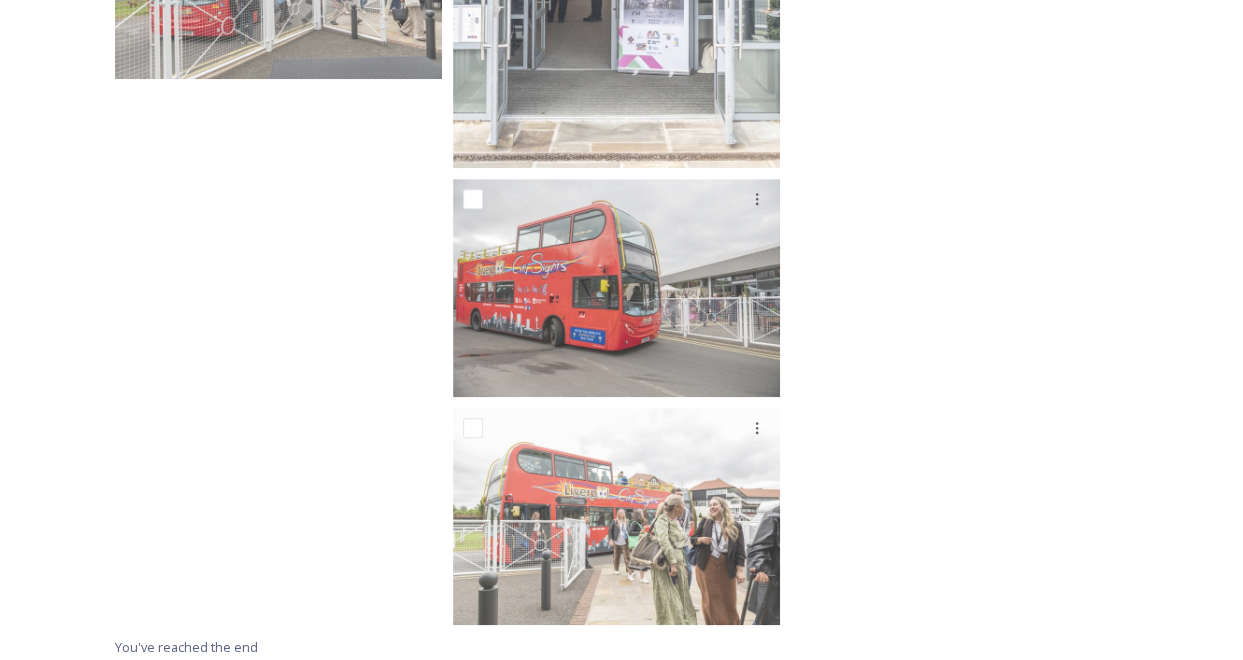 scroll, scrollTop: 11830, scrollLeft: 0, axis: vertical 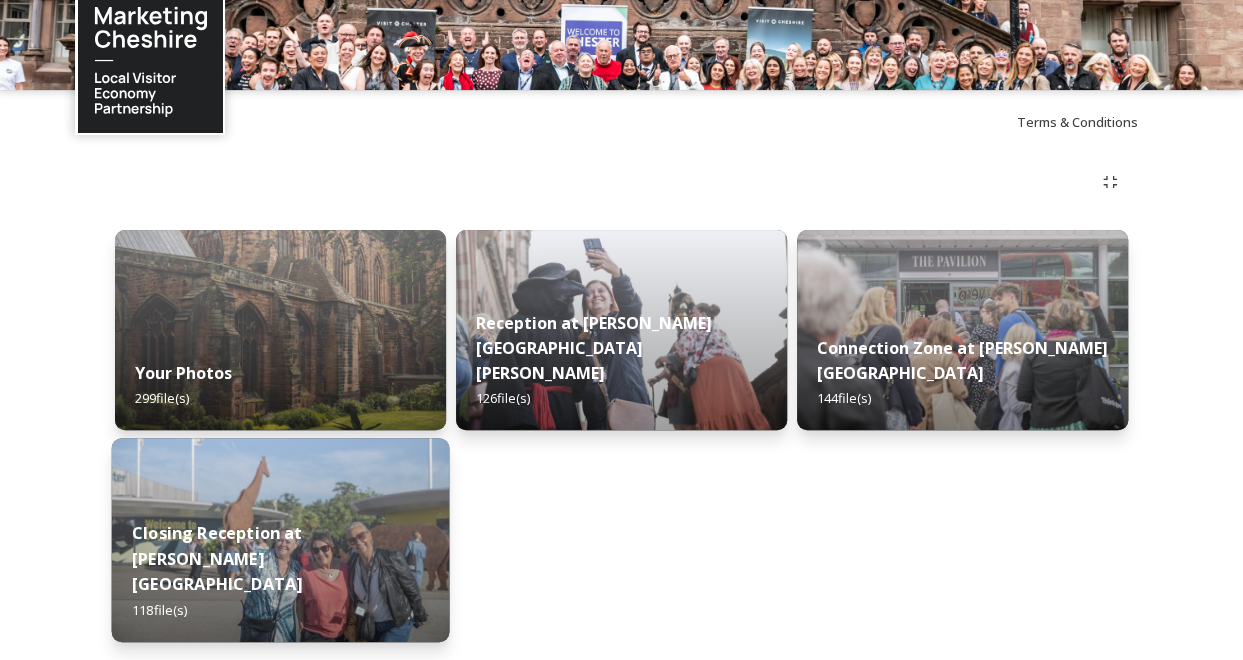 click at bounding box center (281, 540) 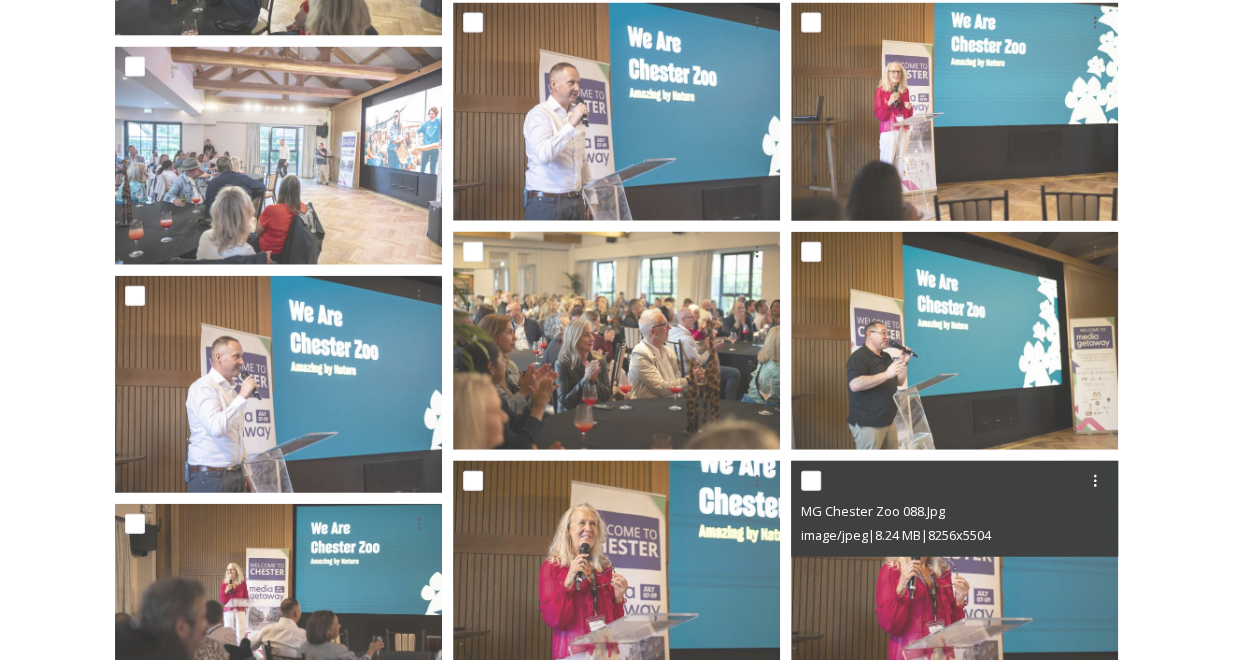 scroll, scrollTop: 2100, scrollLeft: 0, axis: vertical 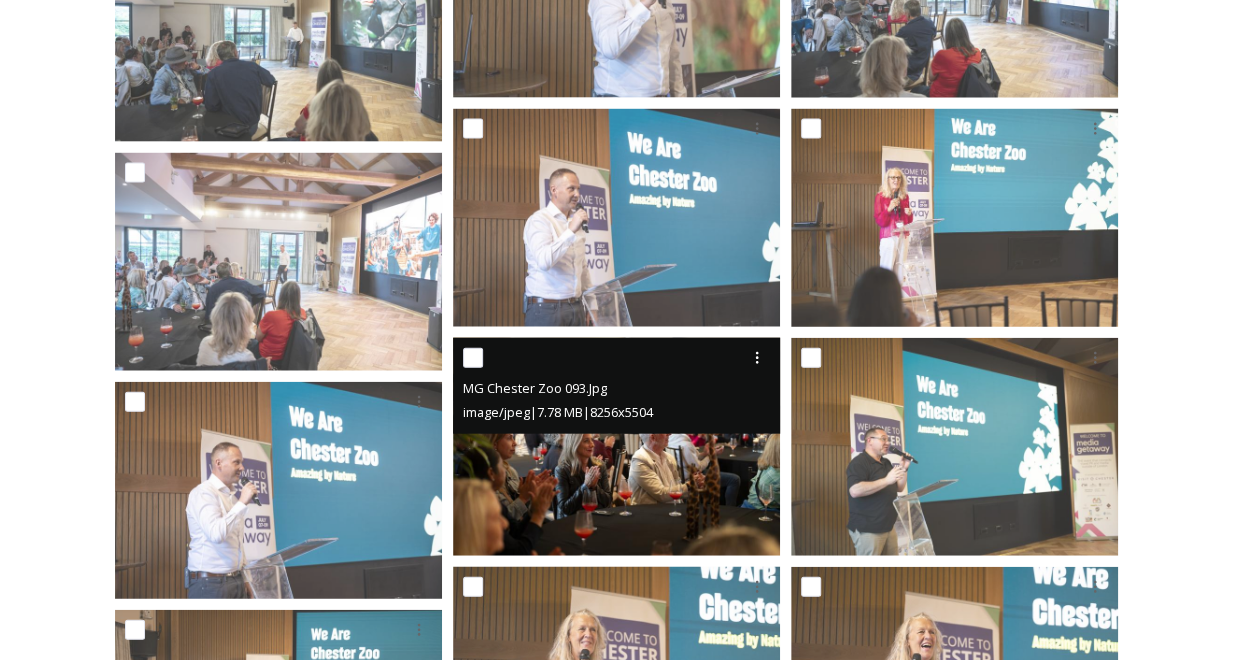 click at bounding box center [616, 446] 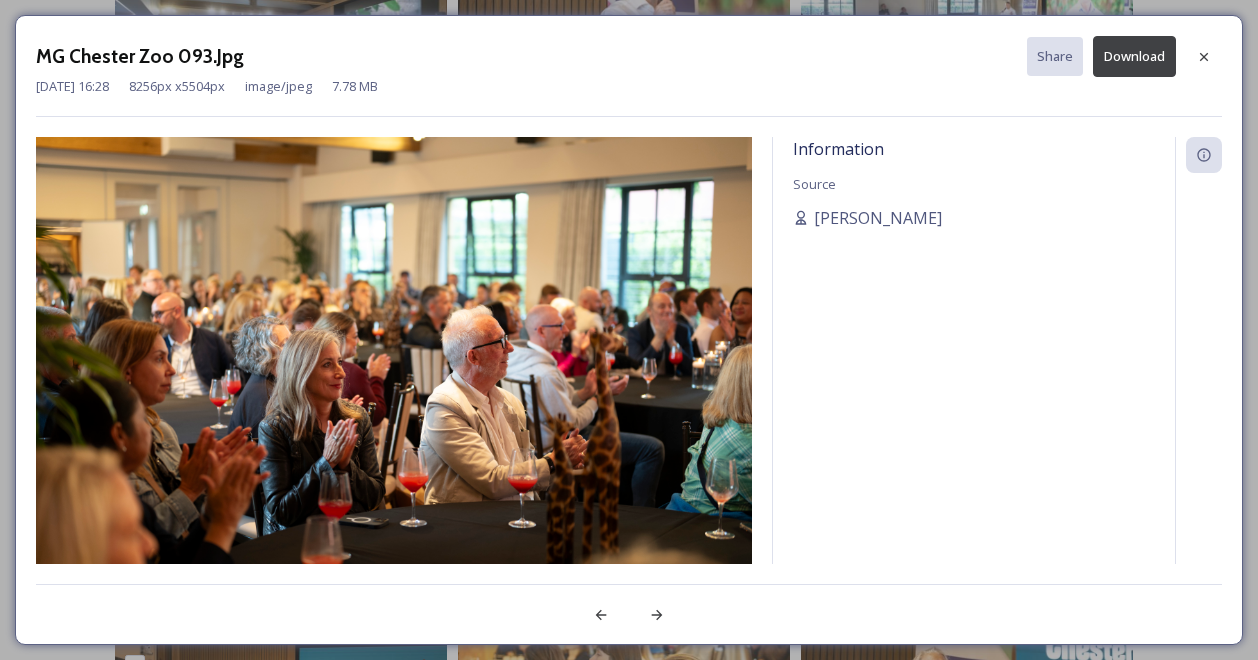click on "Download" at bounding box center [1134, 56] 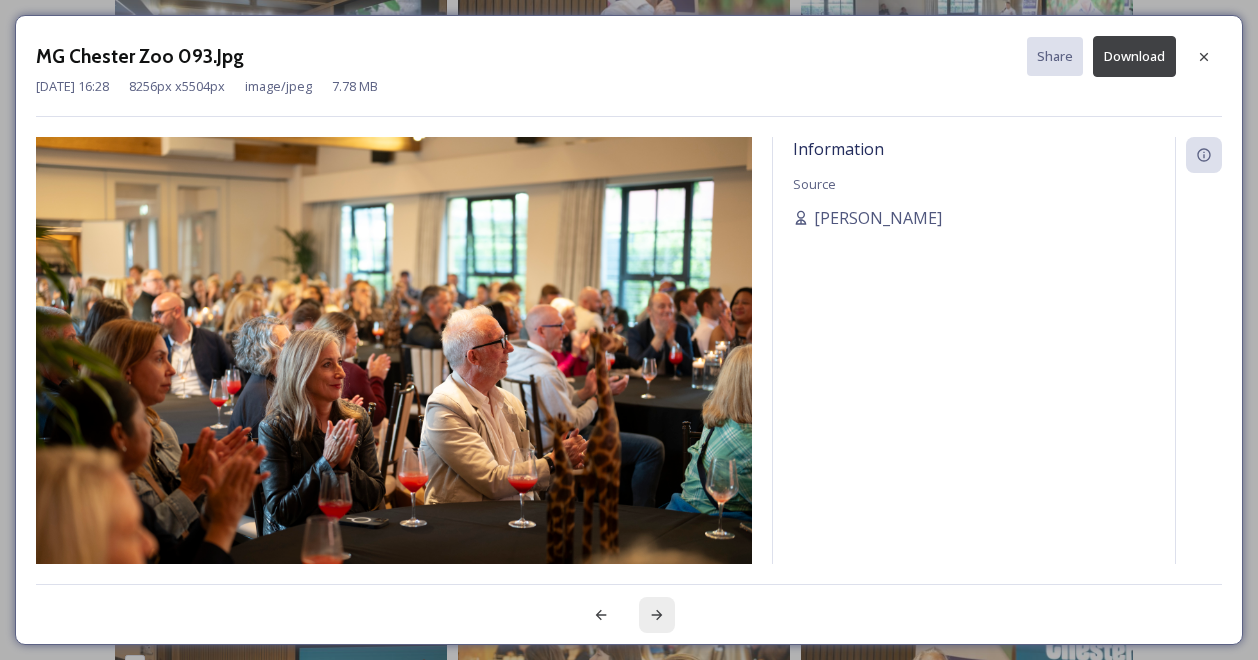 click 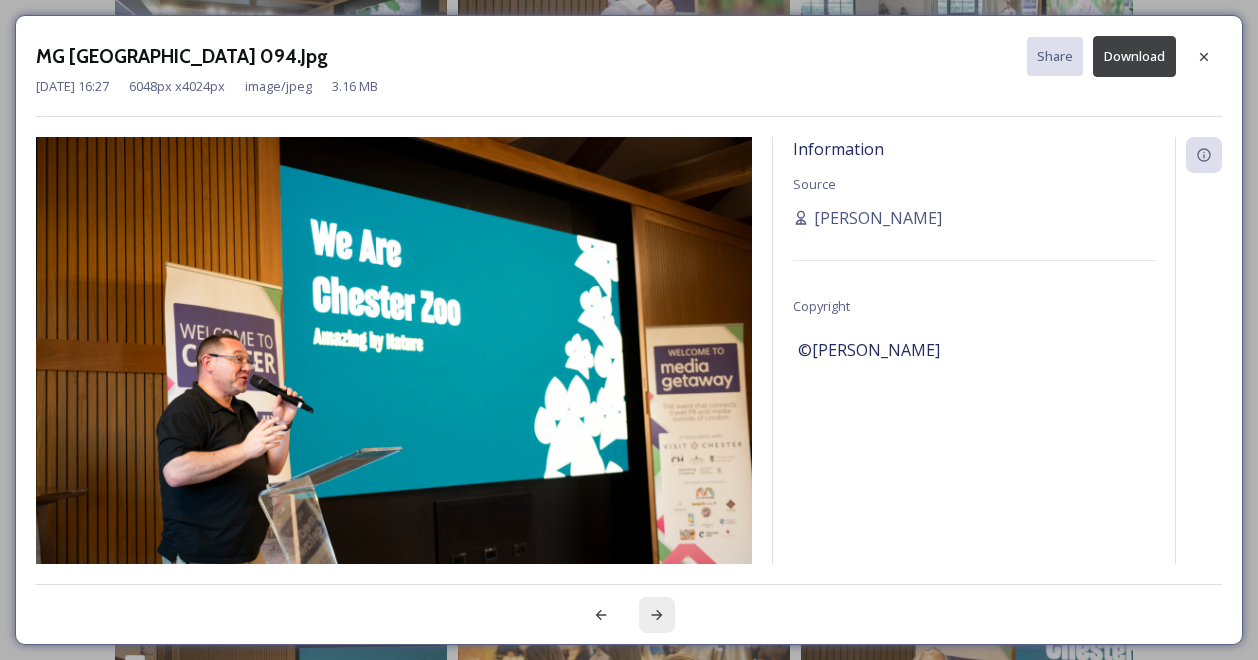 click 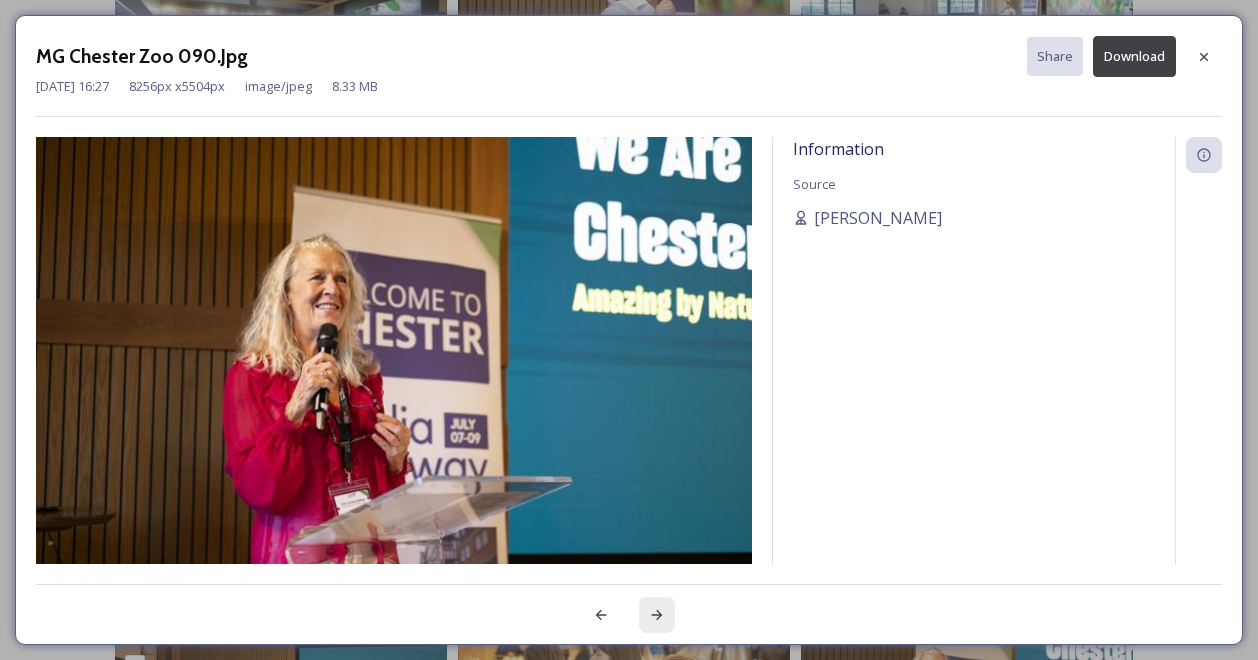 click 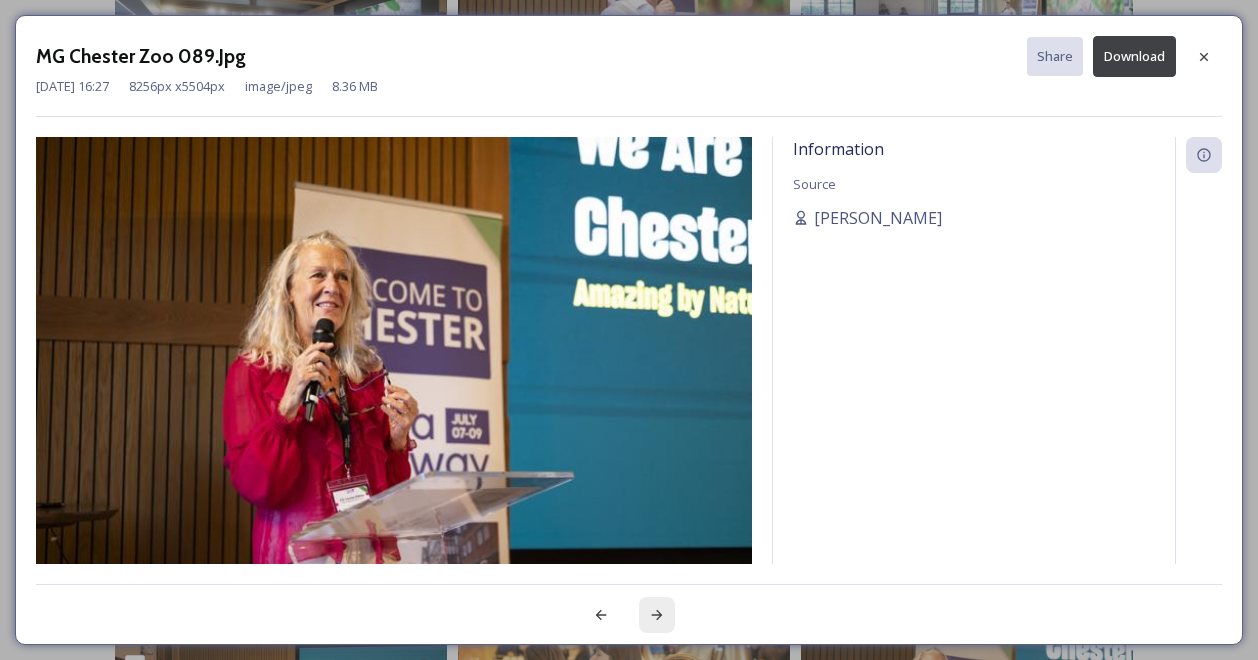 click 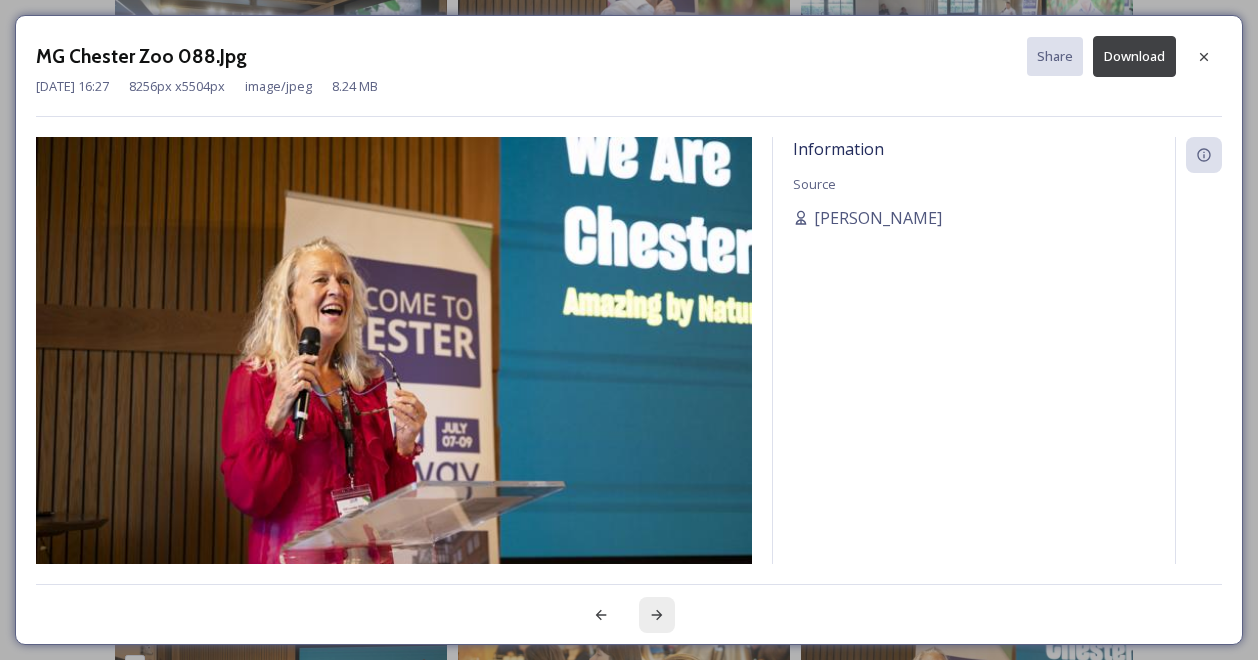 click 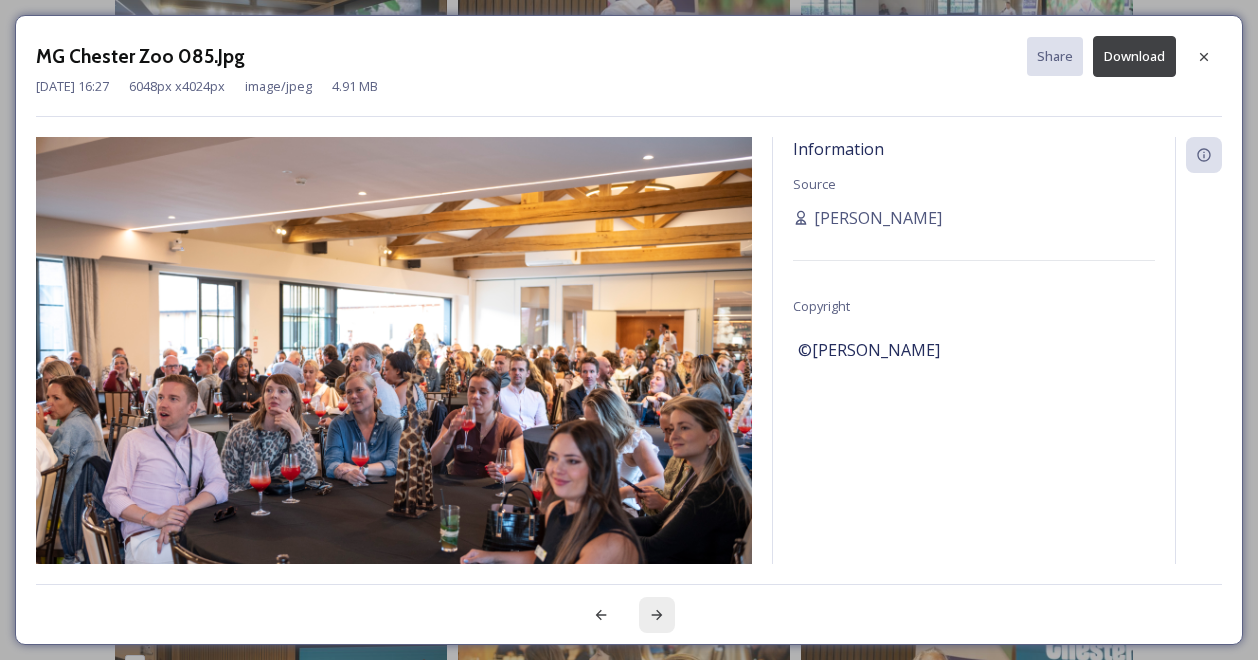 click 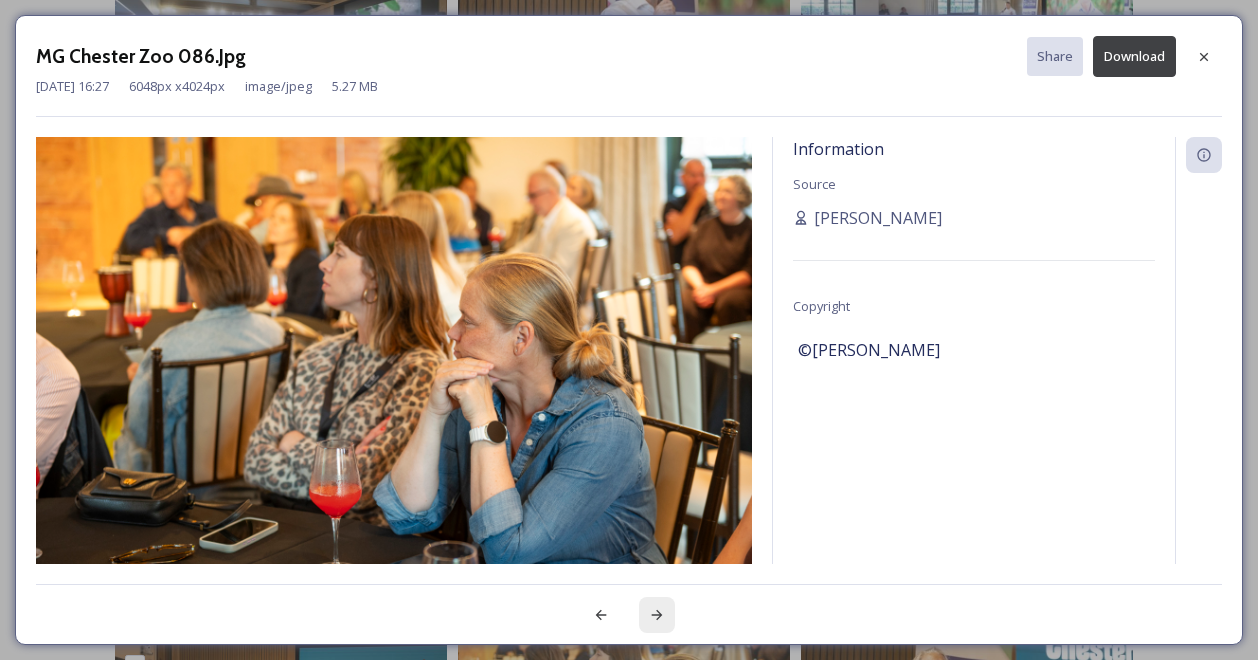 click 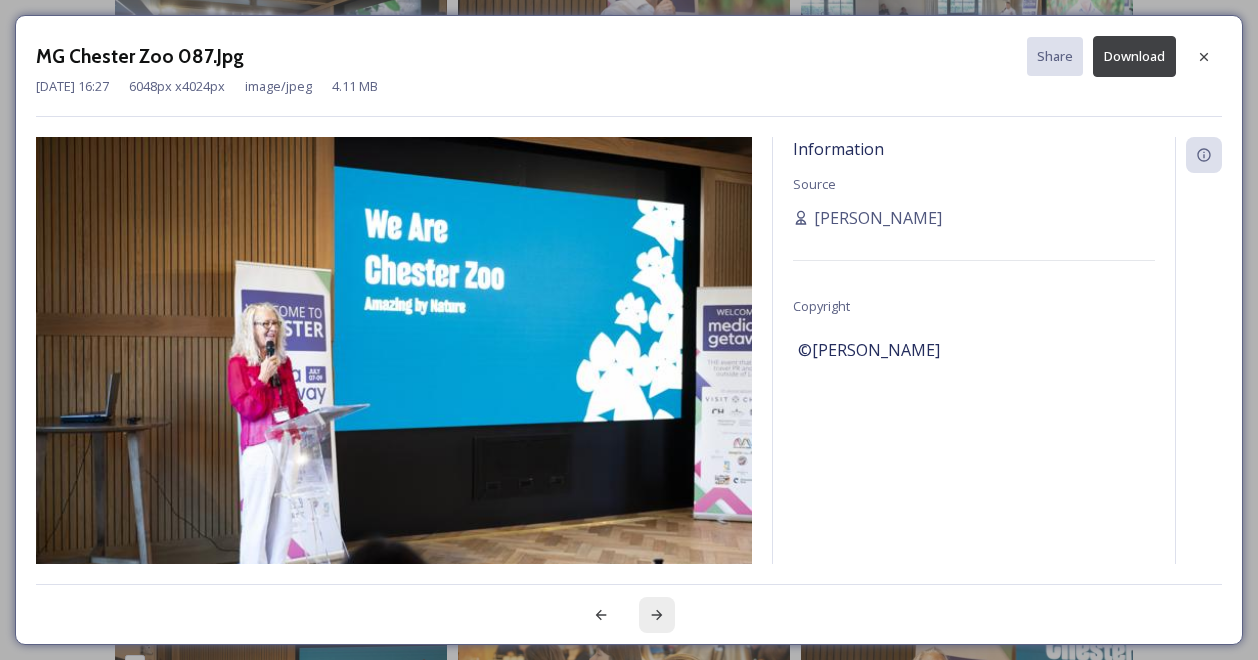click 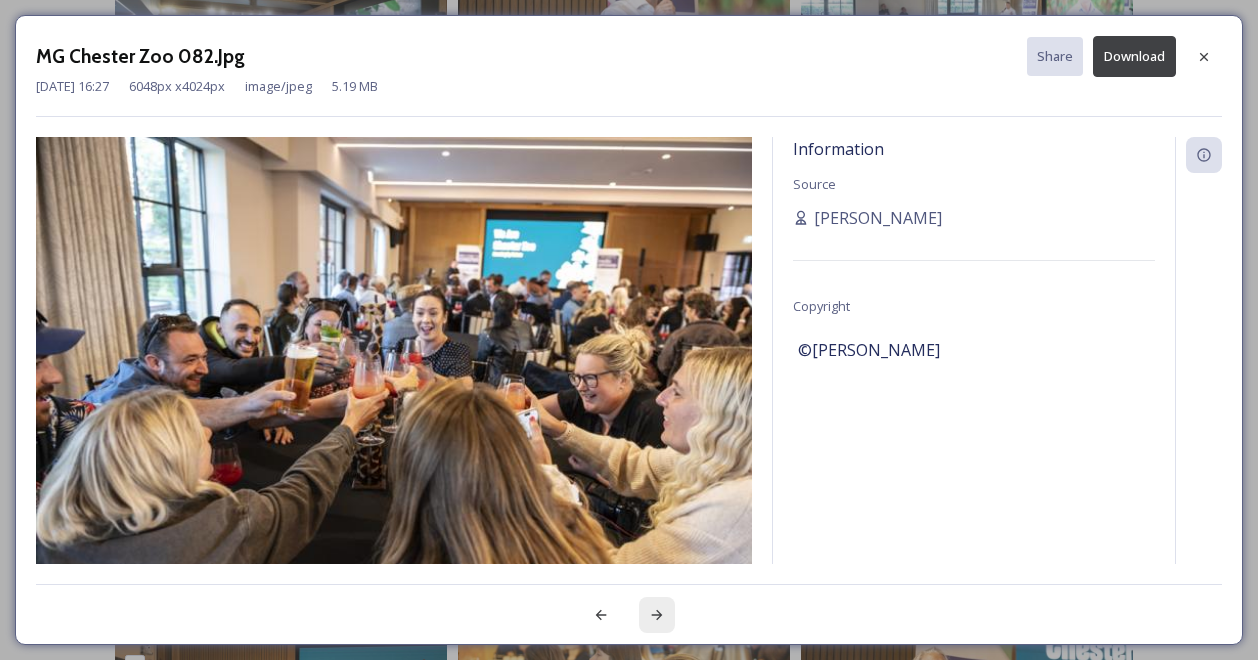 click 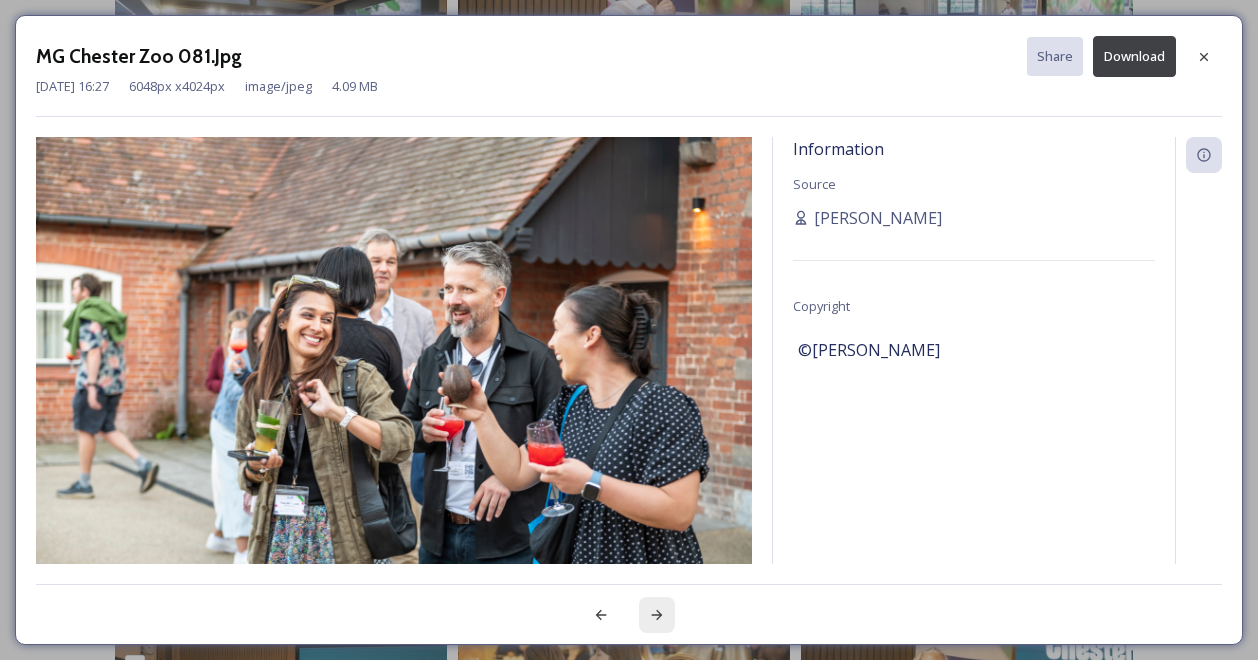 click 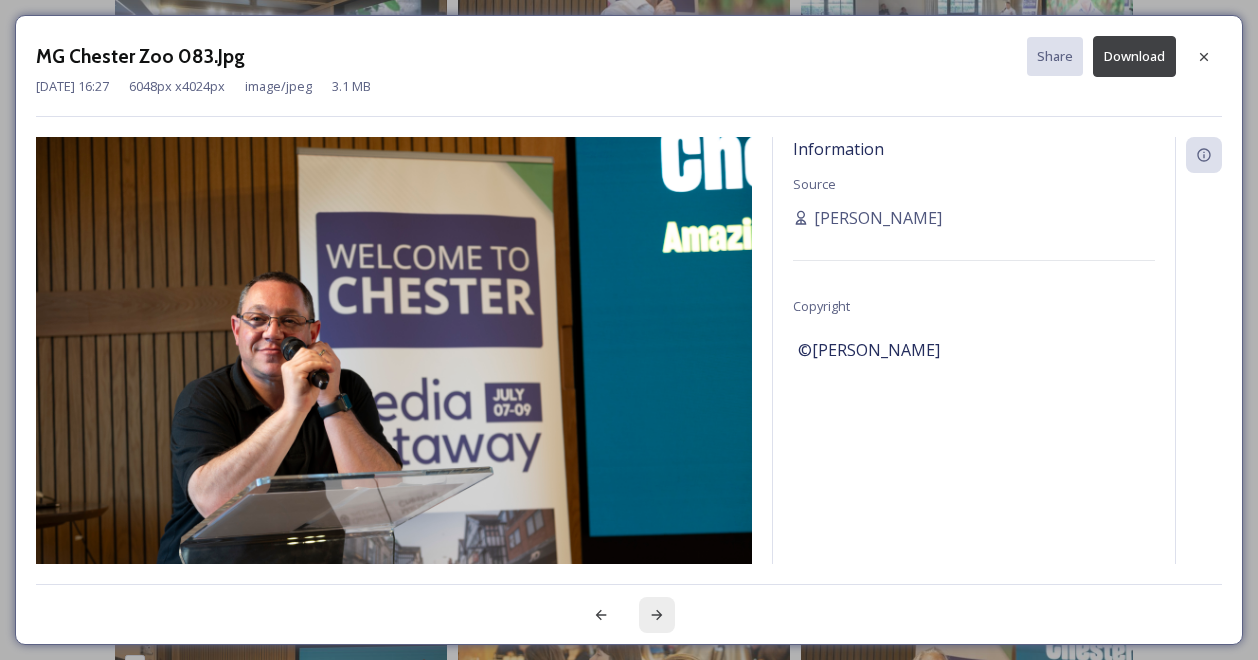 click 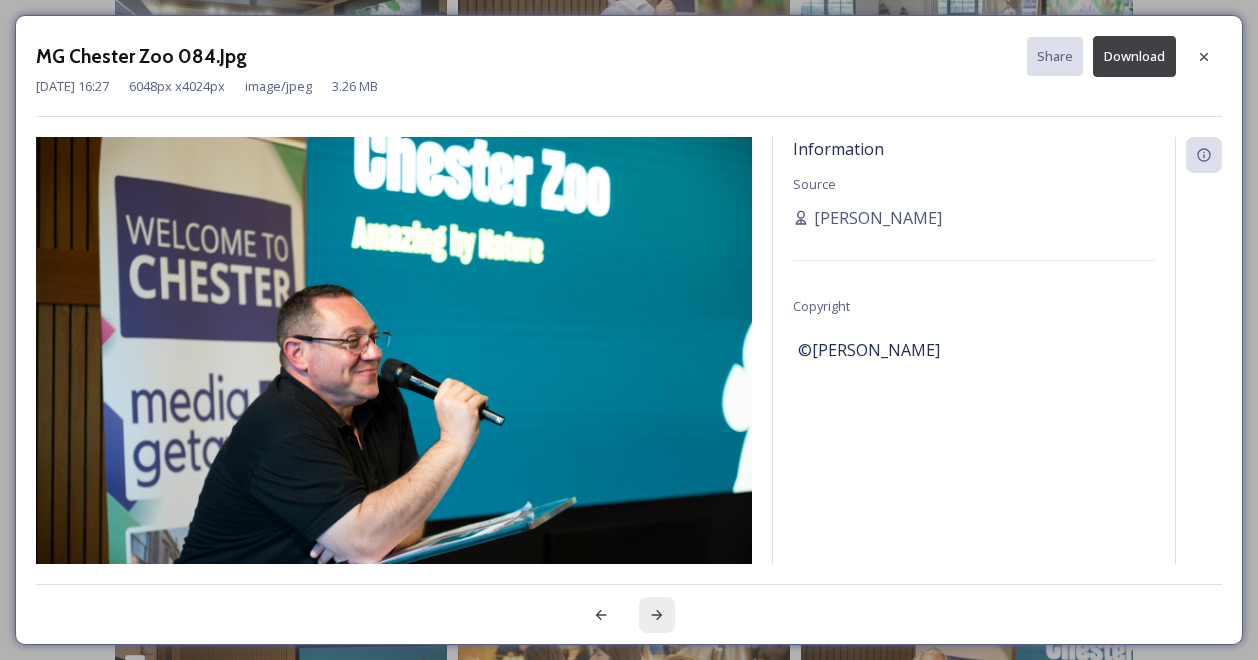 click 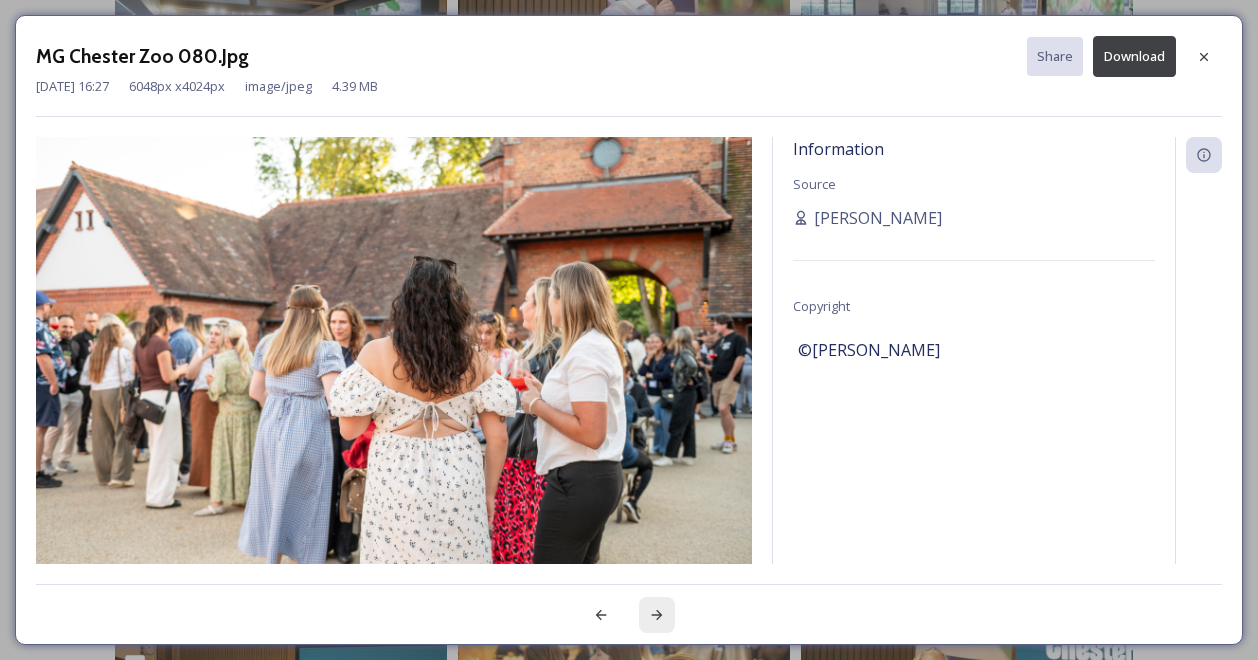 click 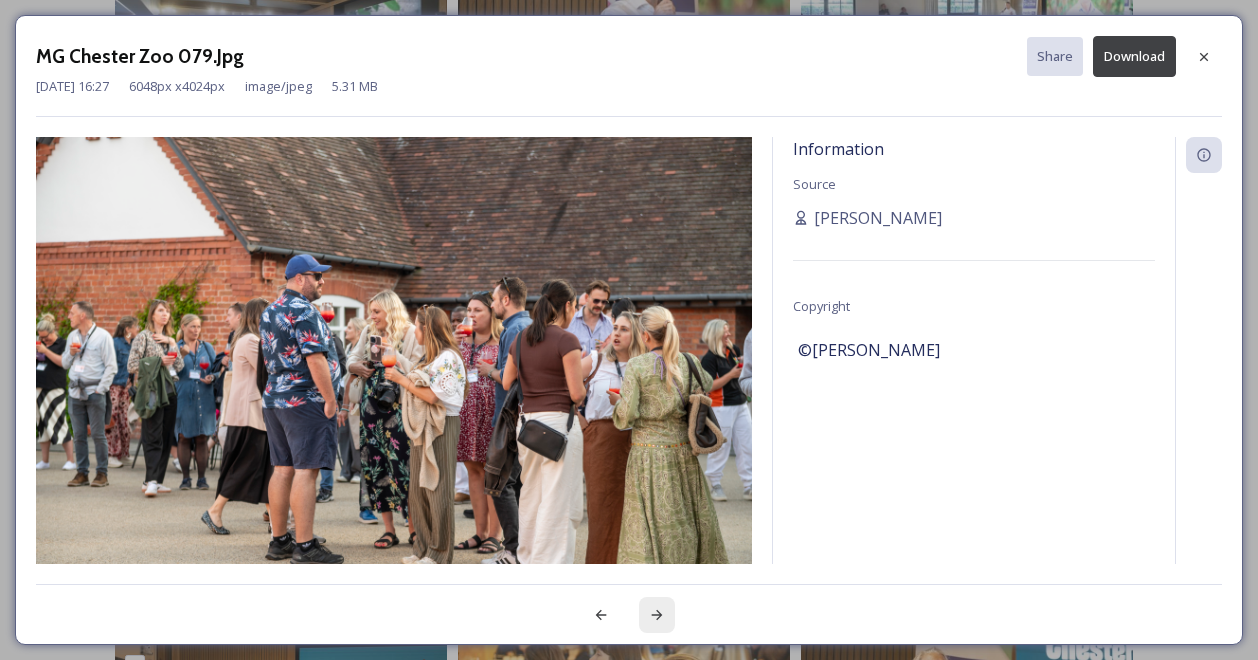 click 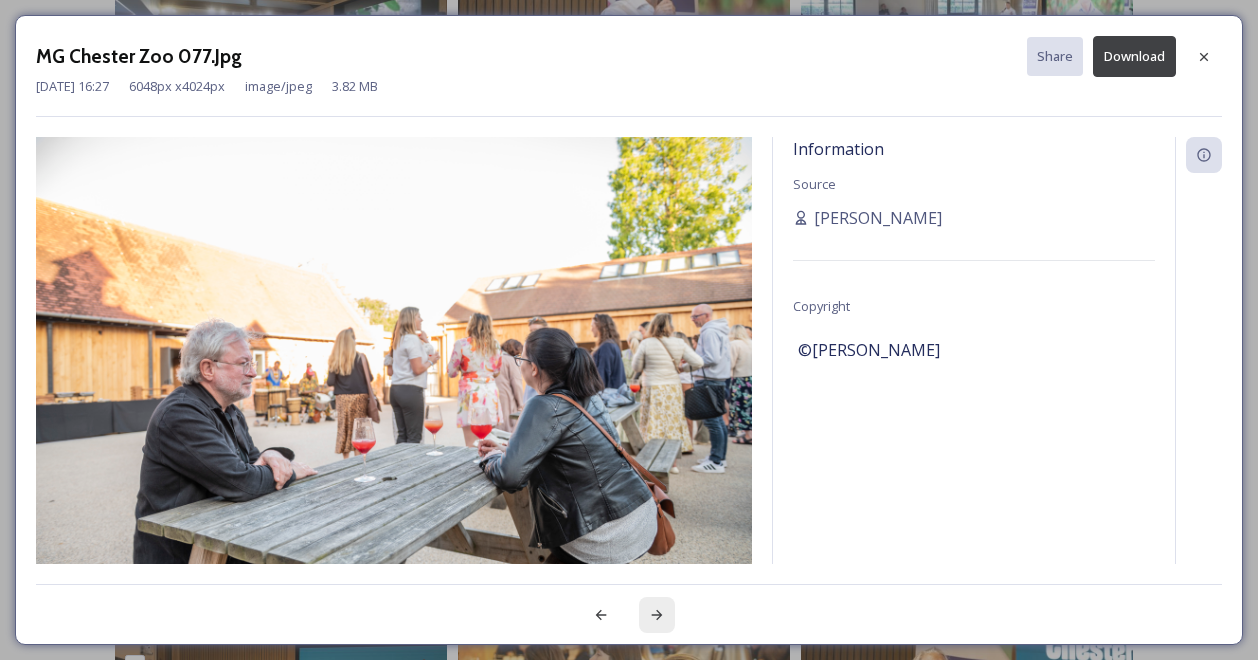 click 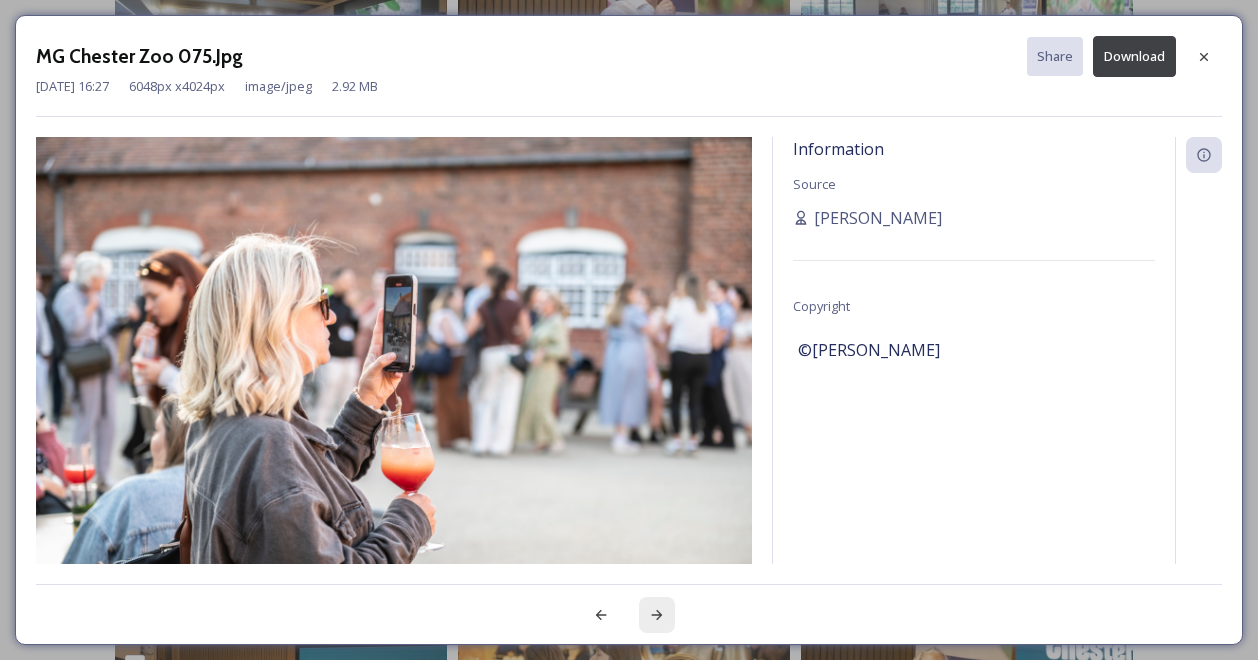 click 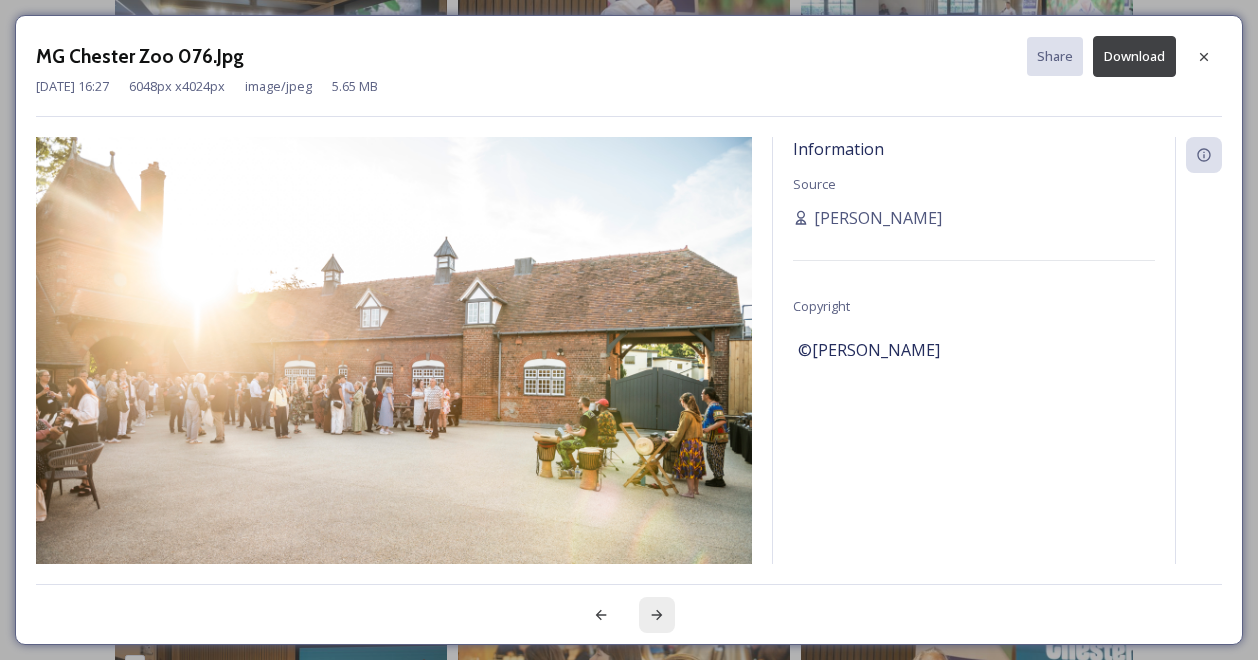 click 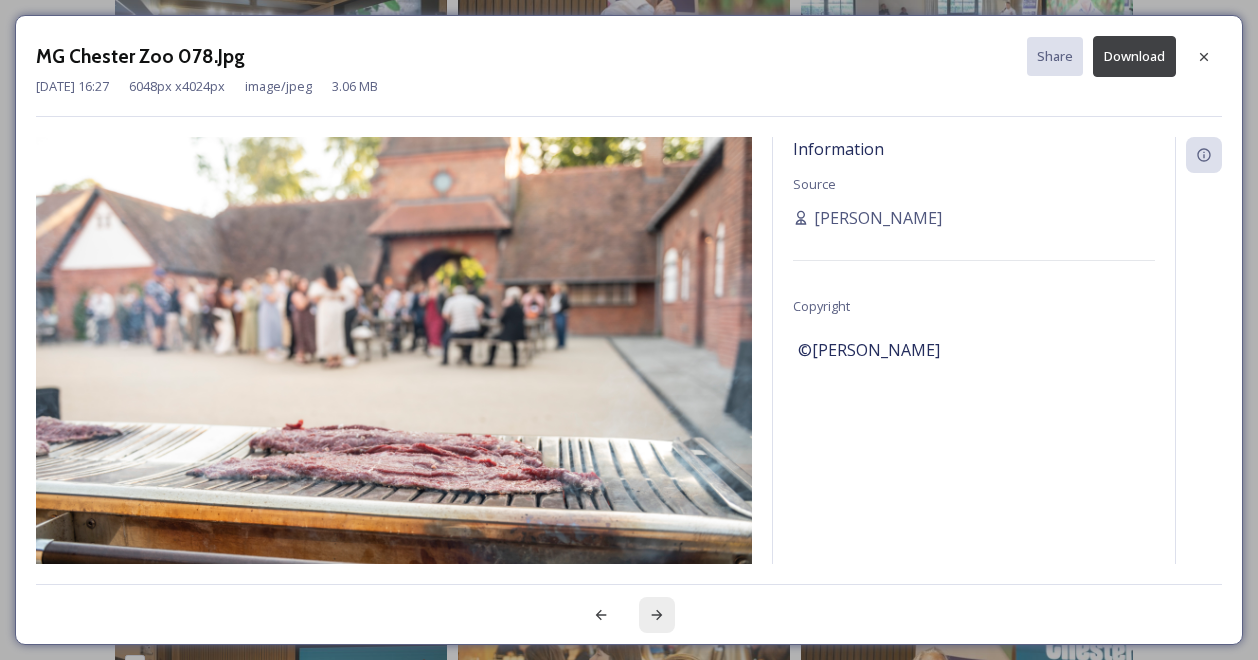 click 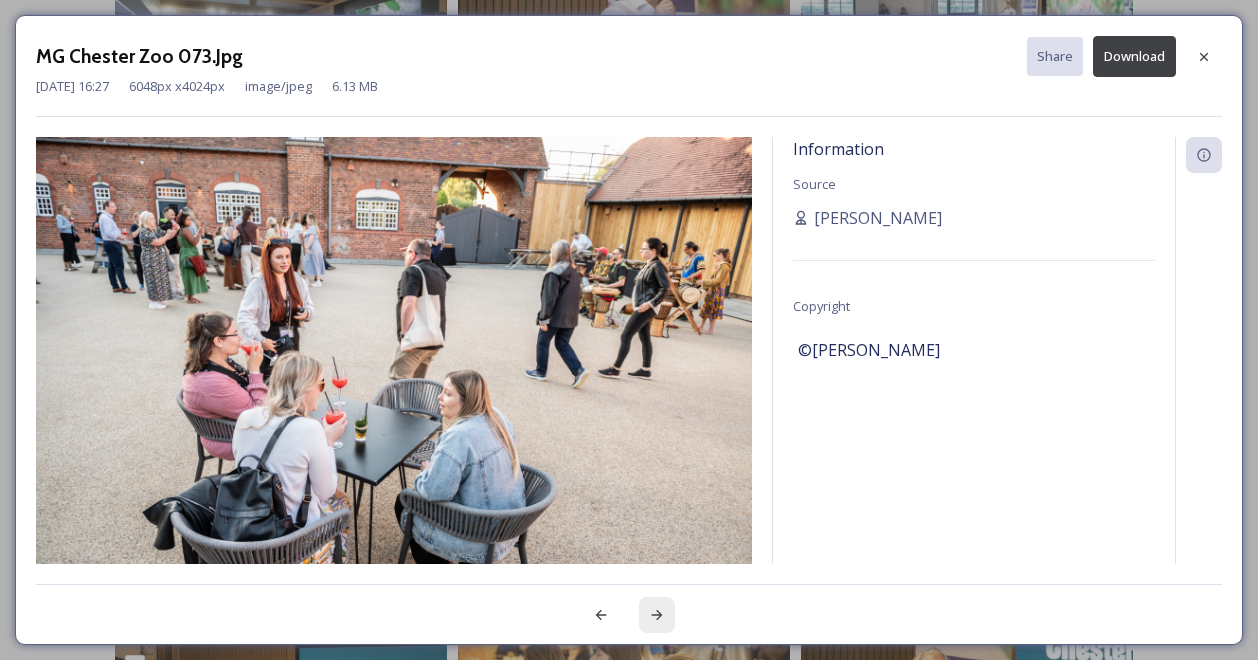click 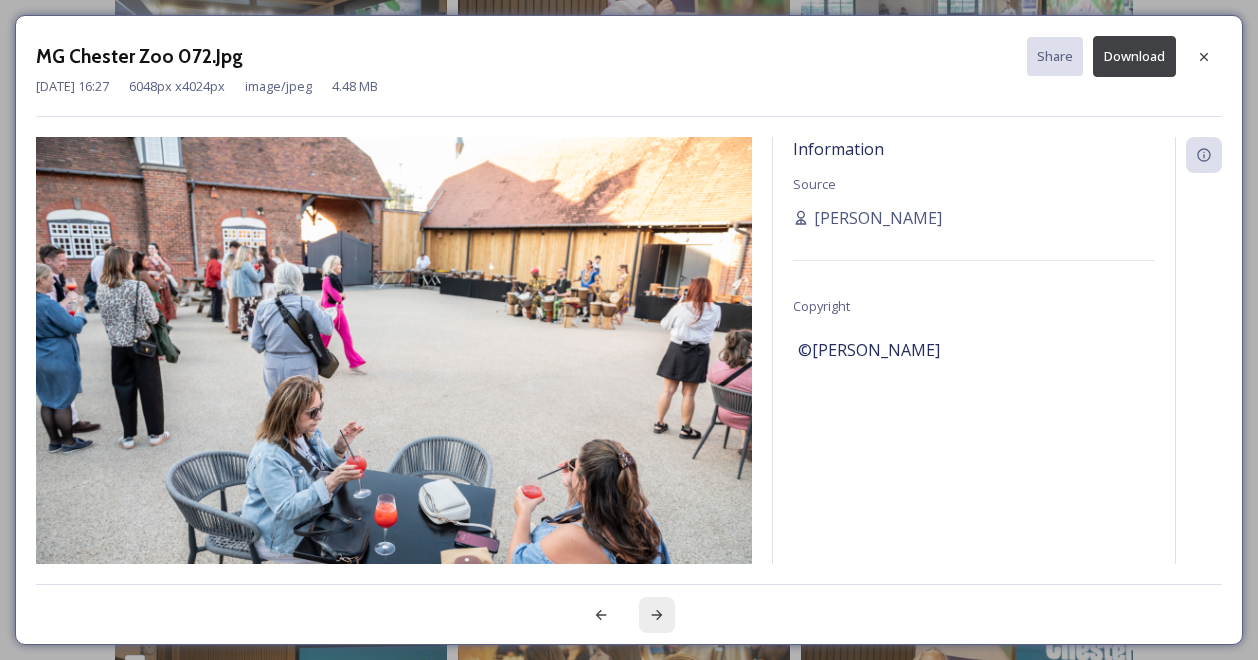 click 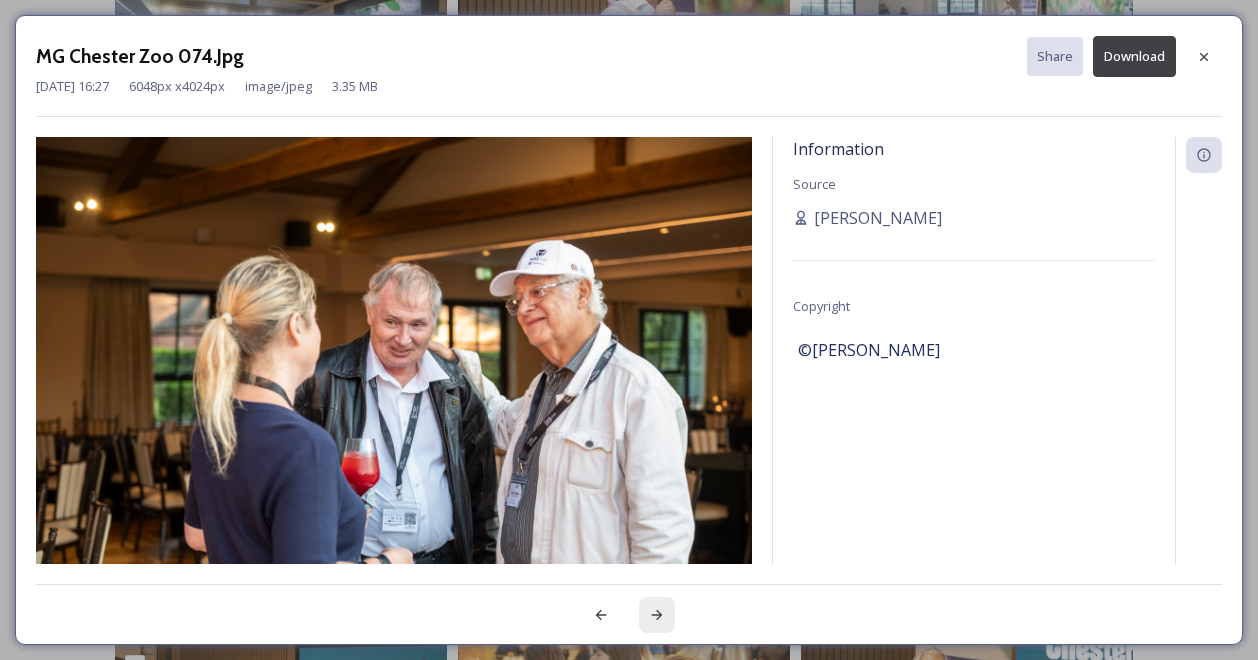 click 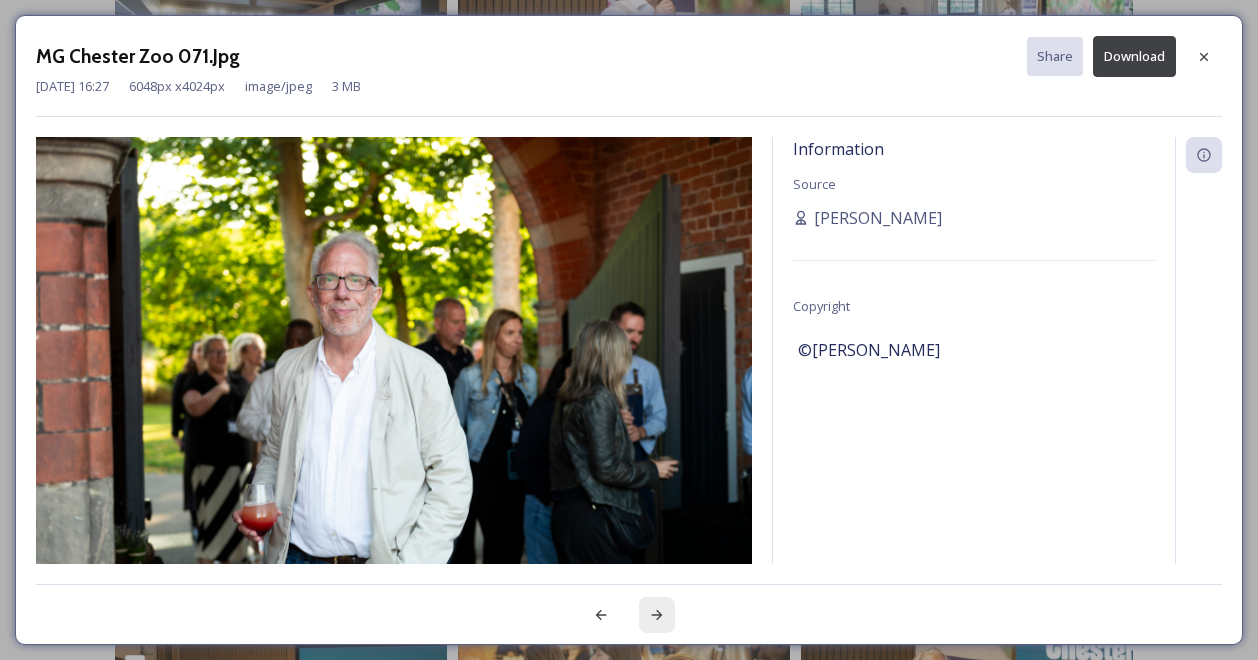 click 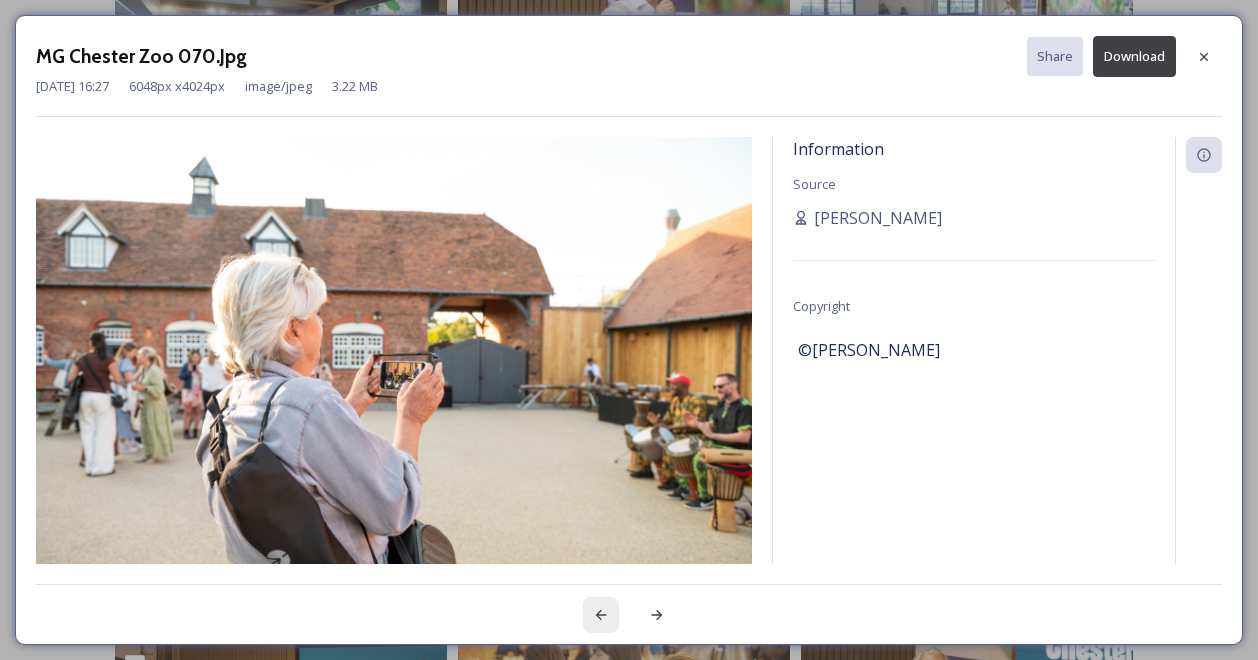 click 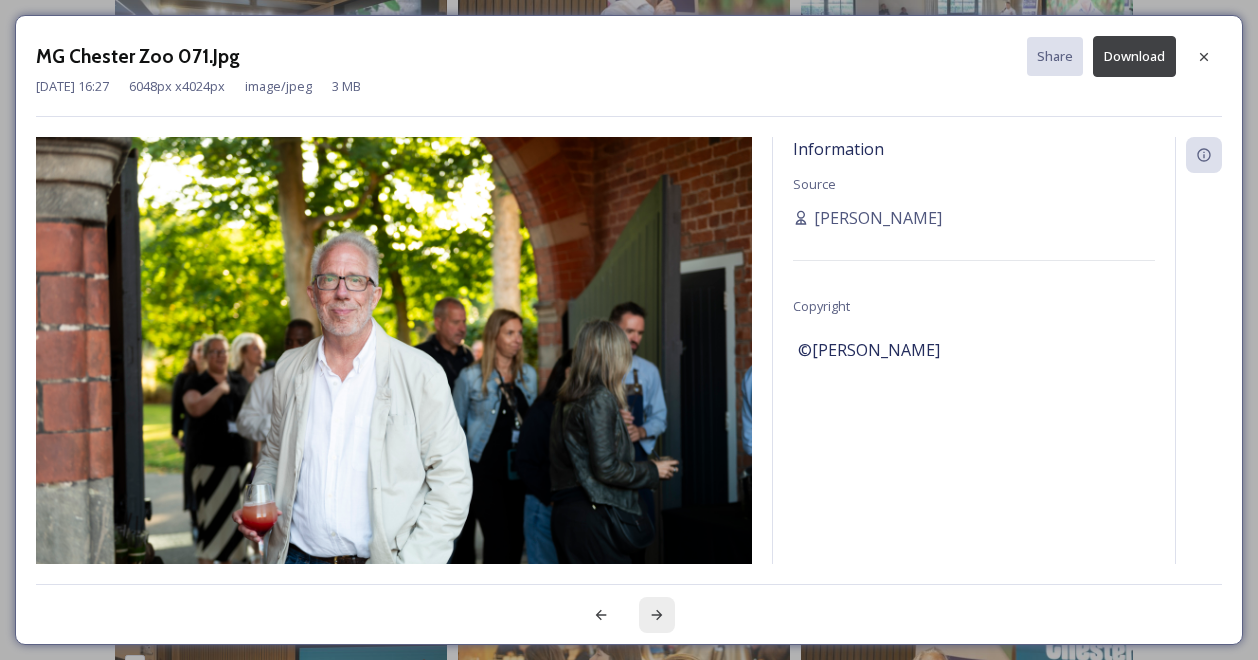 click 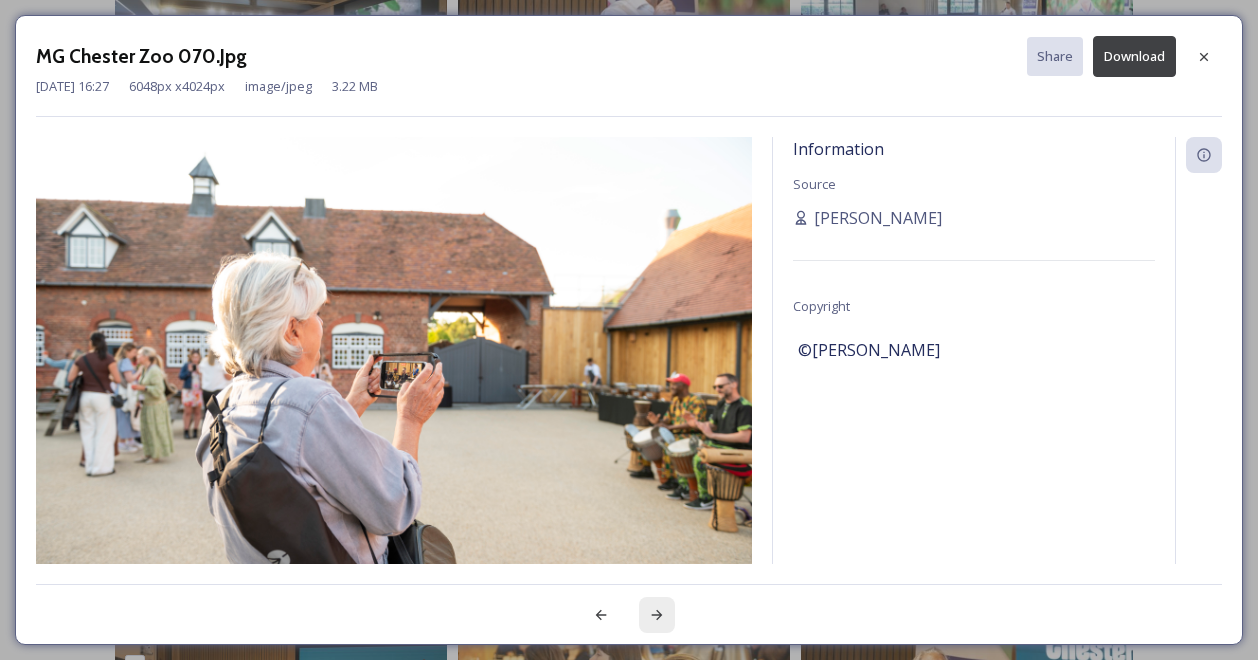 click 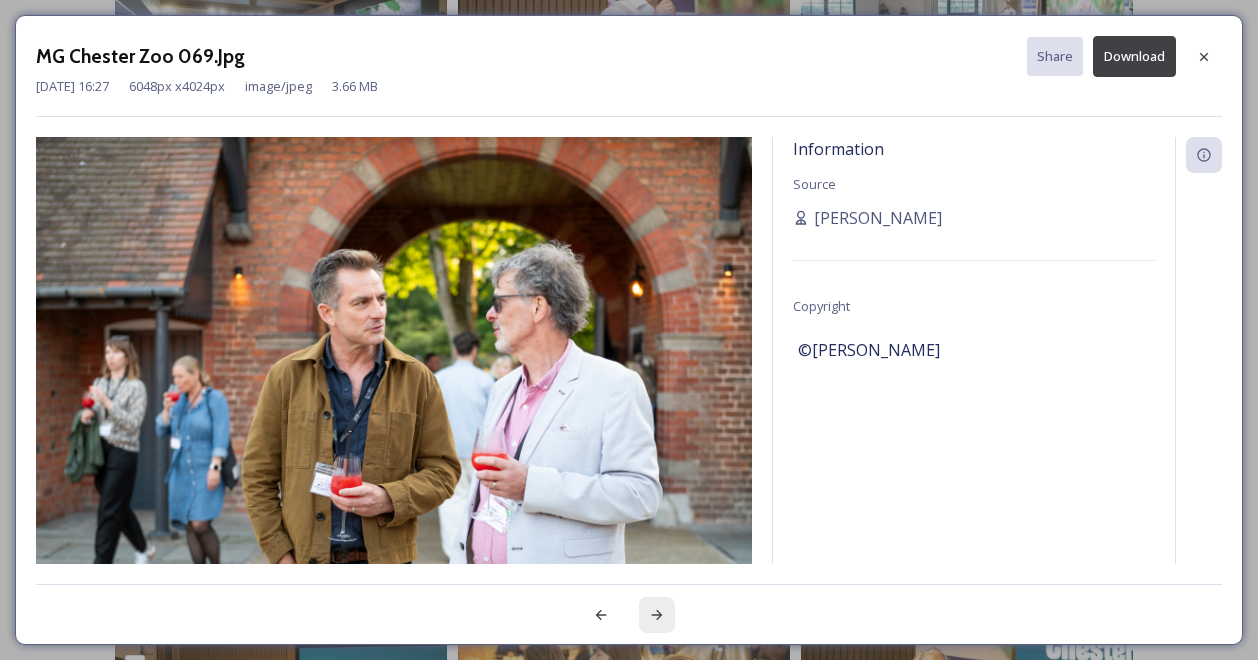 click 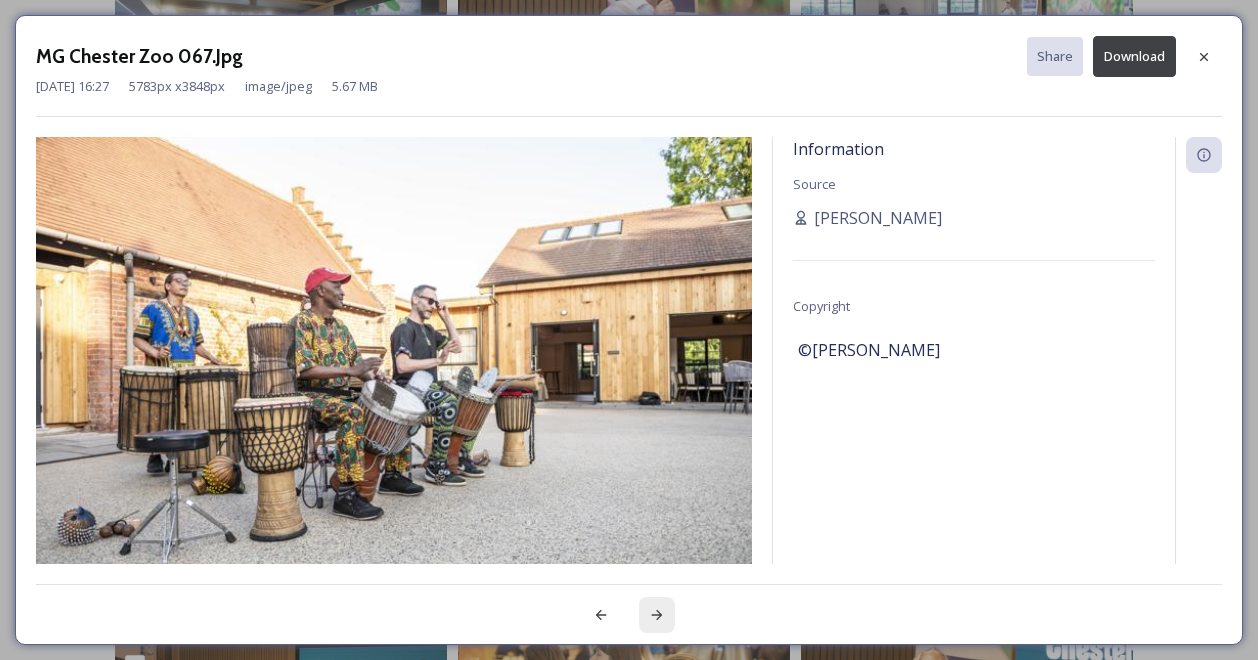 click 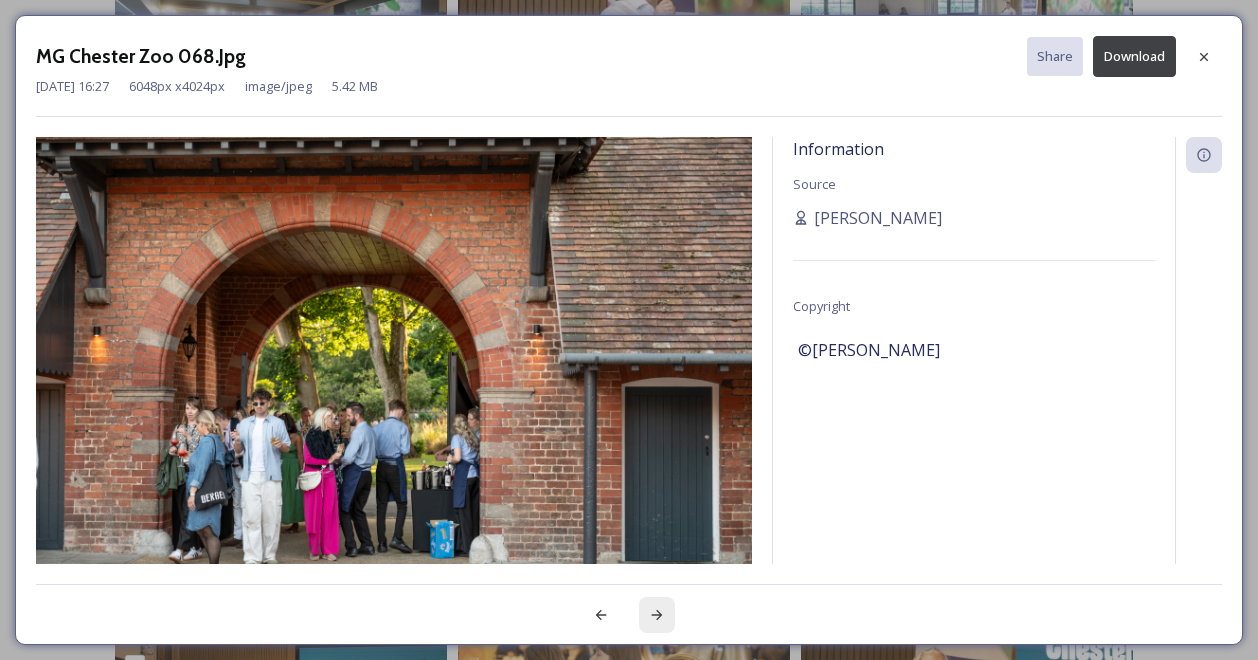 click 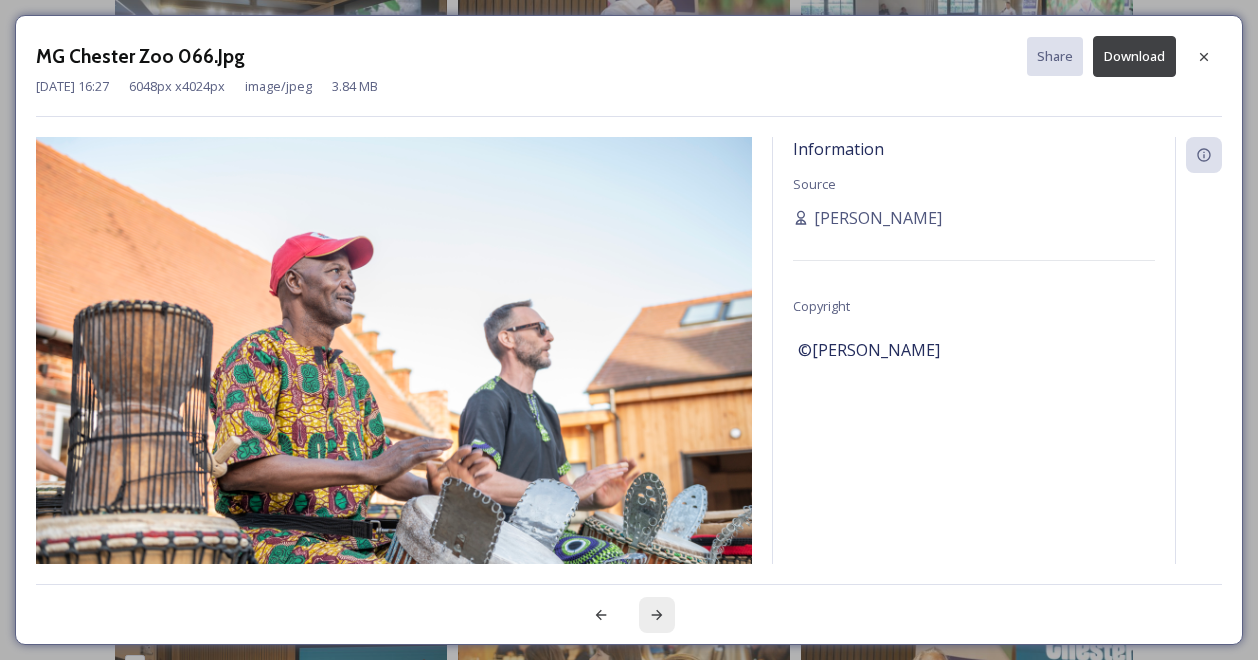 click 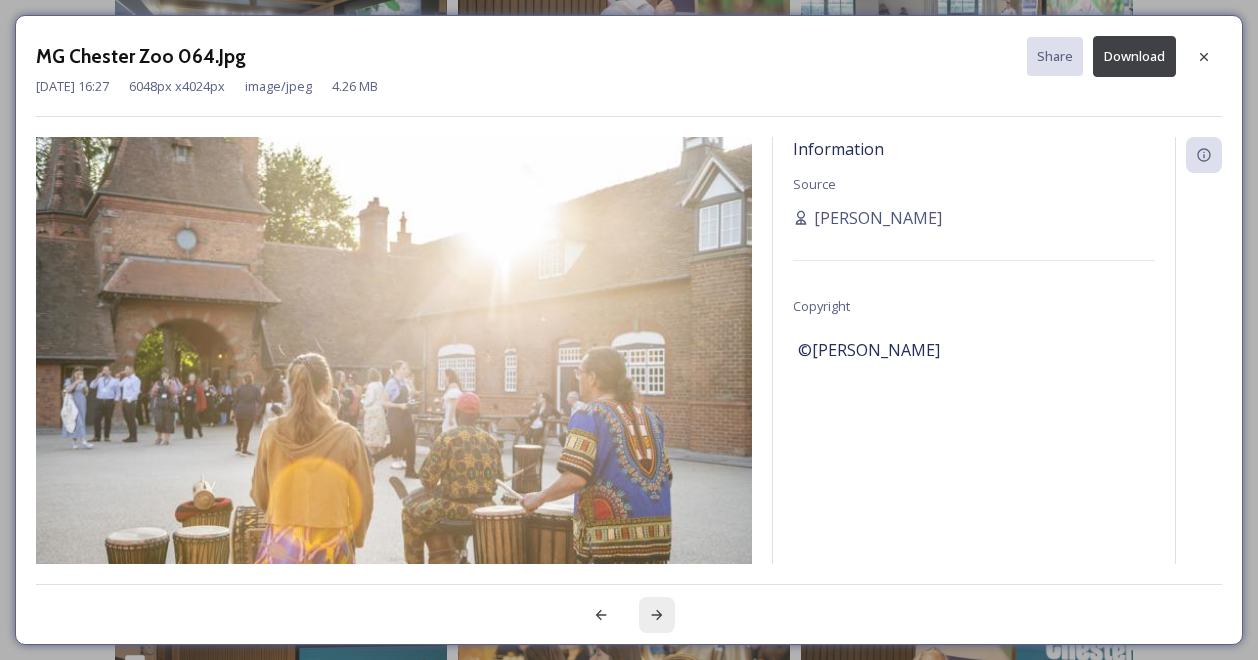 click 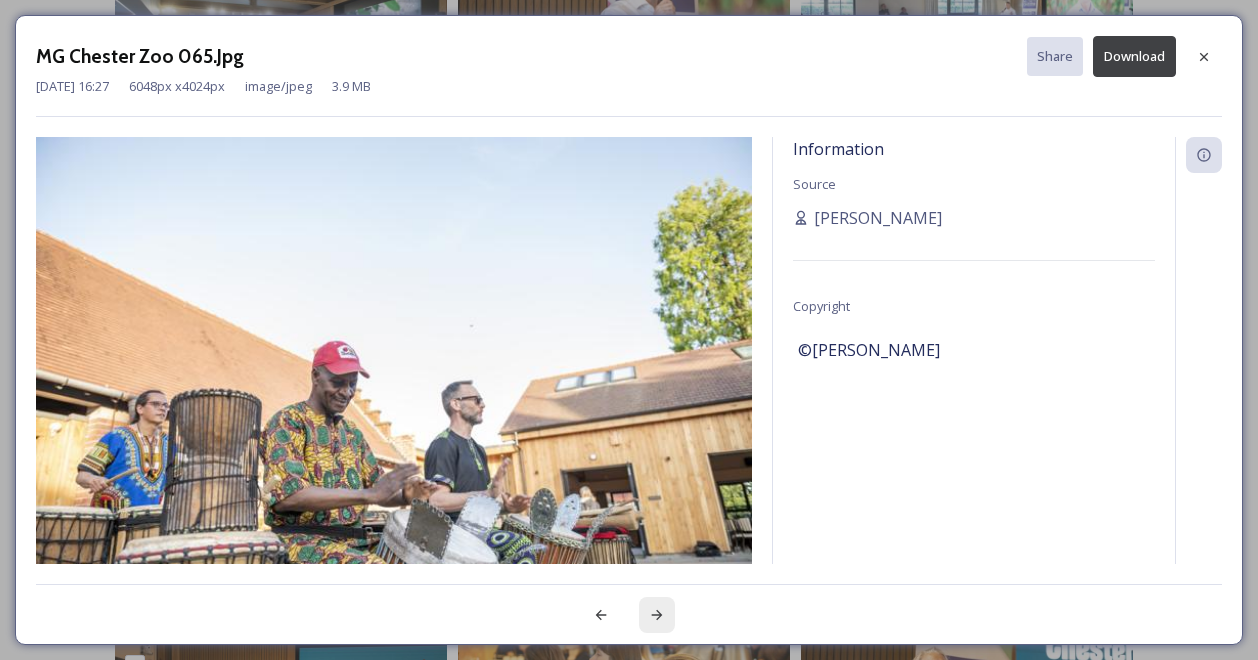 click 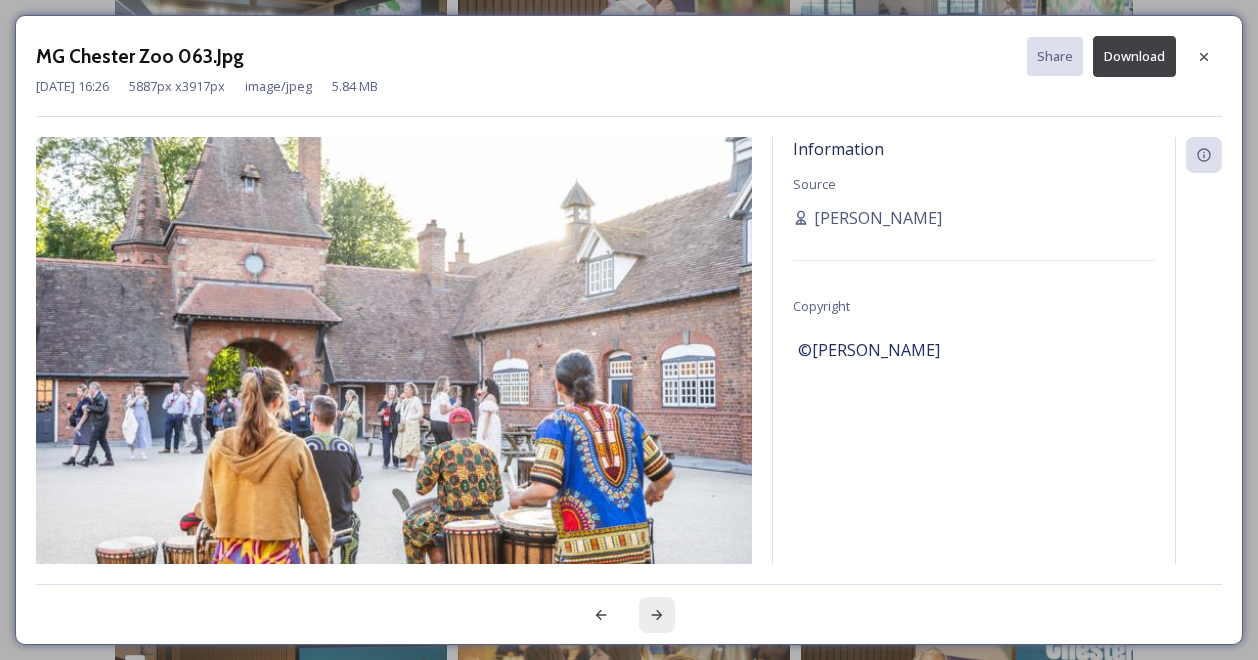click 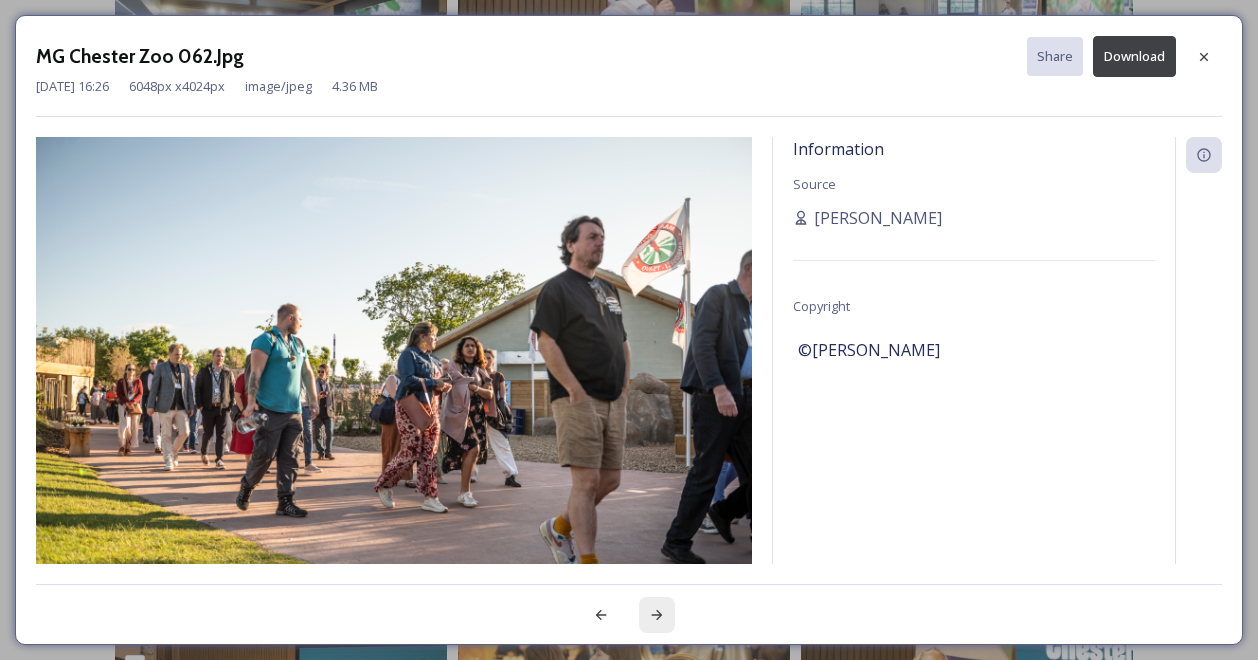 click 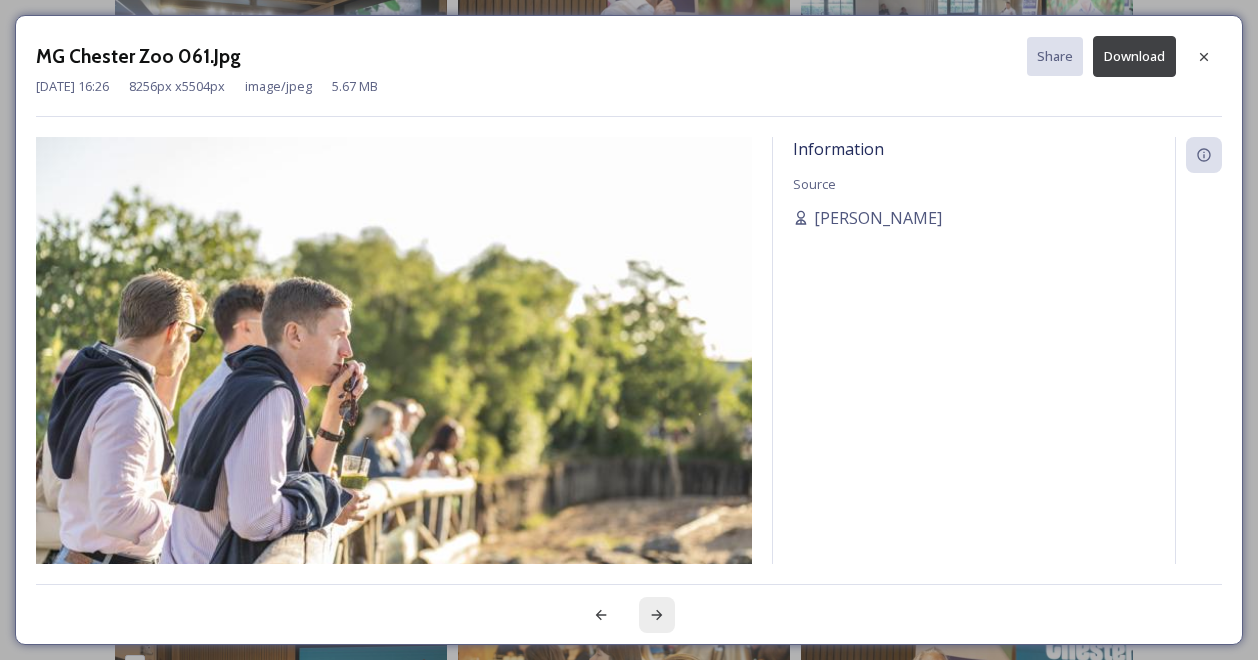 click 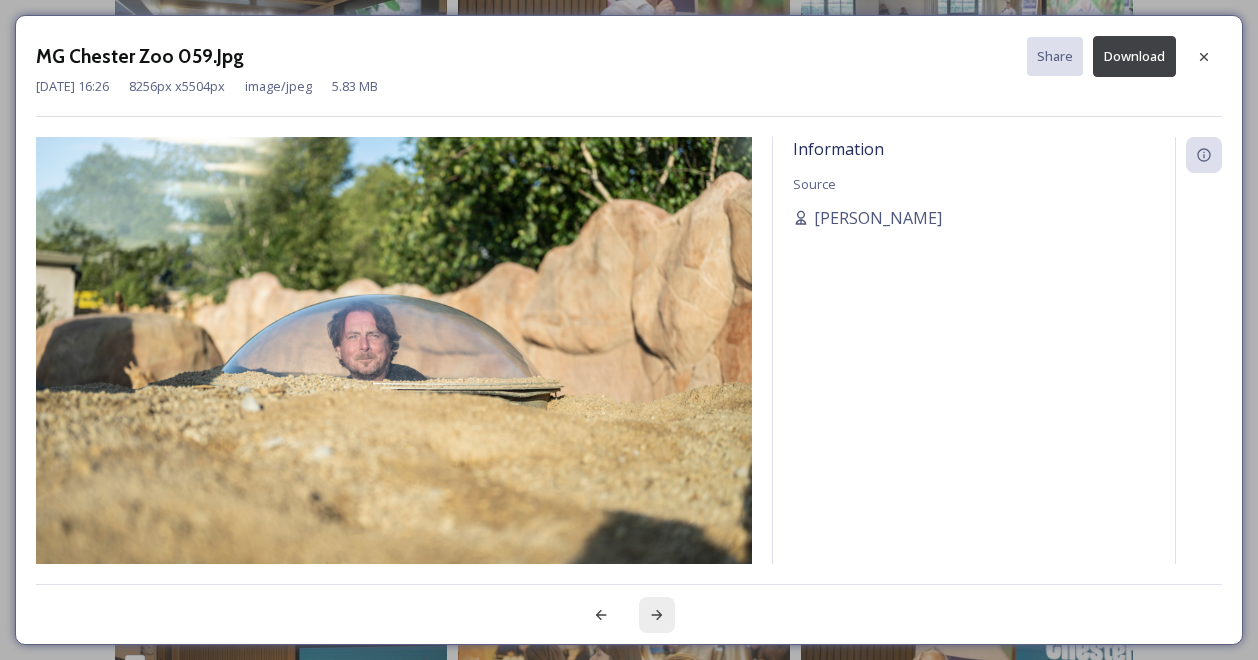 click 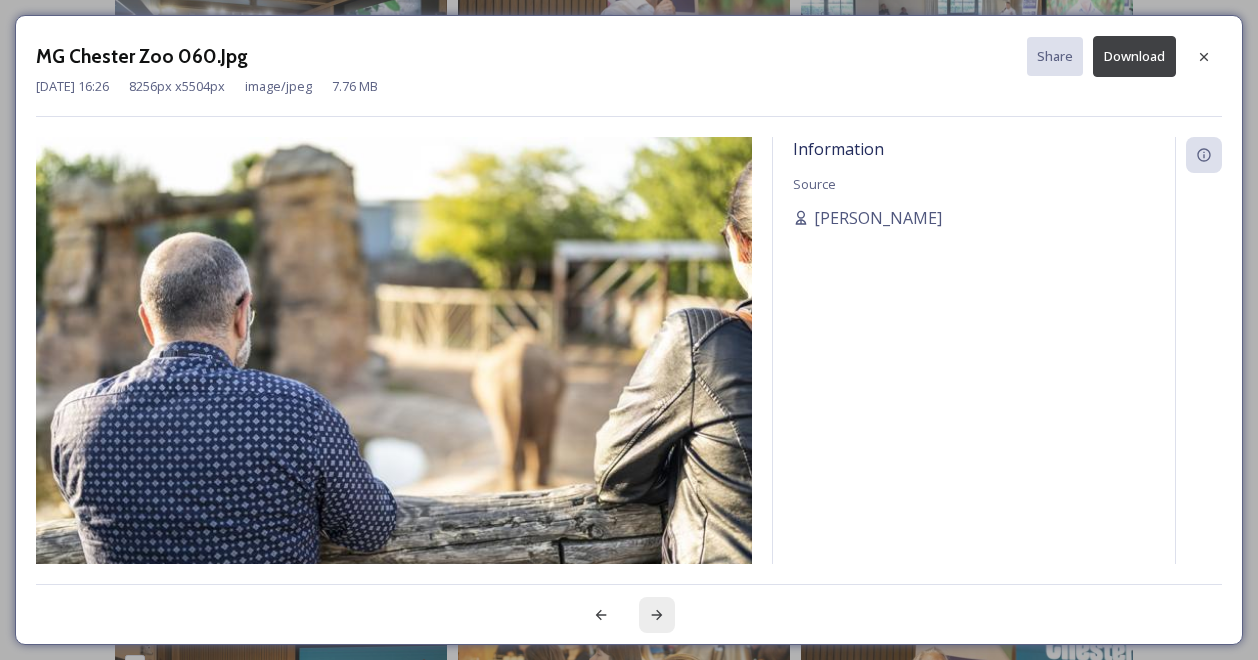 click 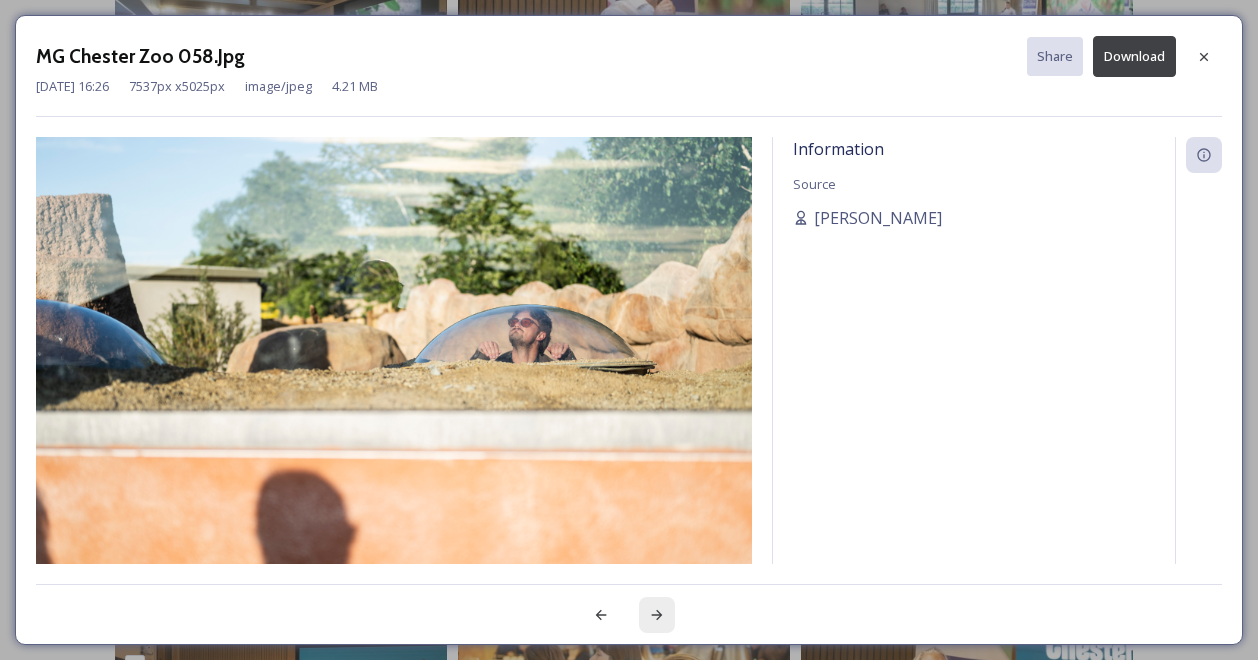 click 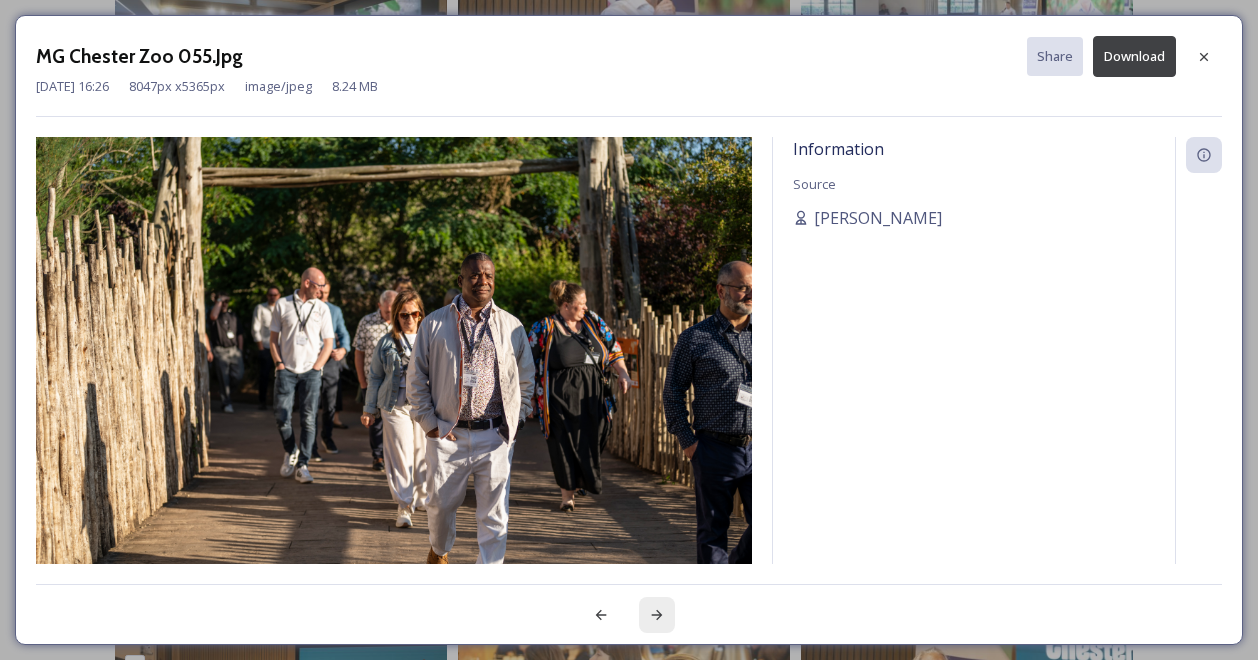 click 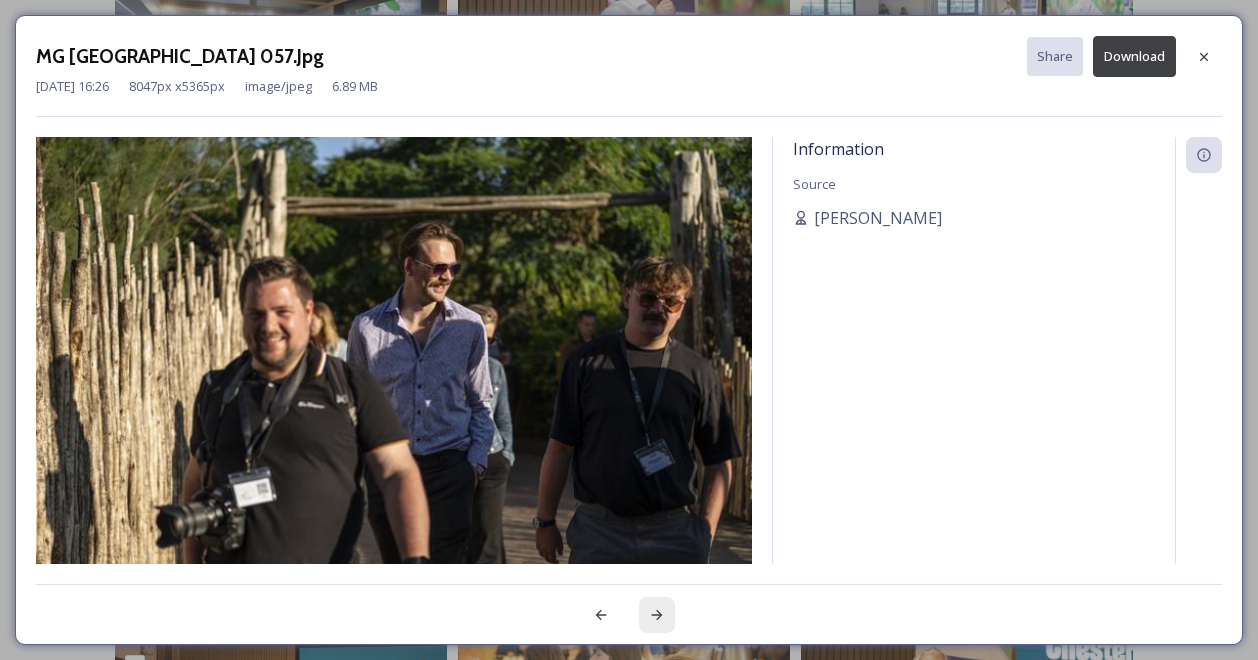 click 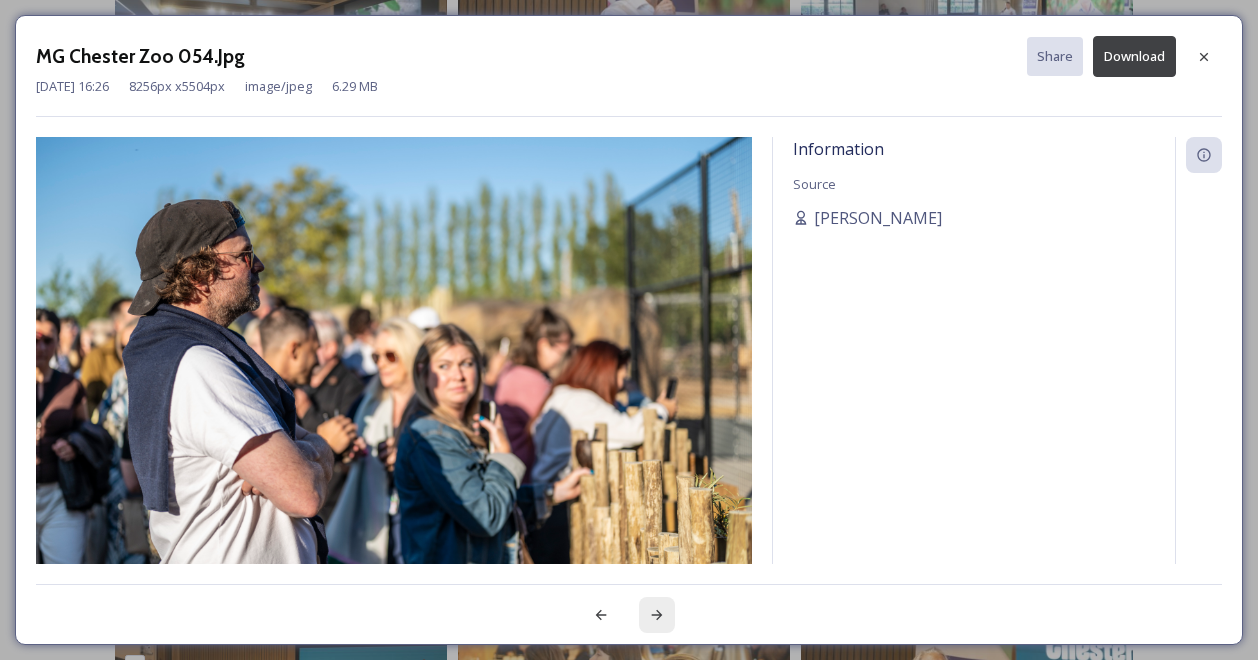click 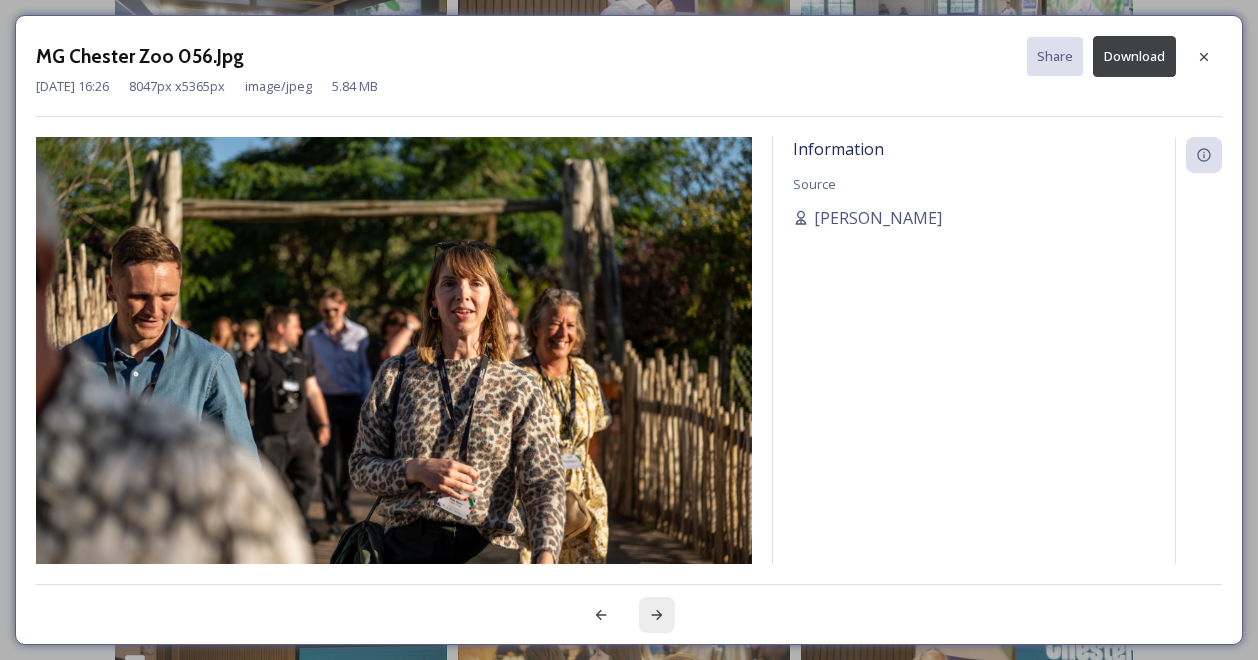 click 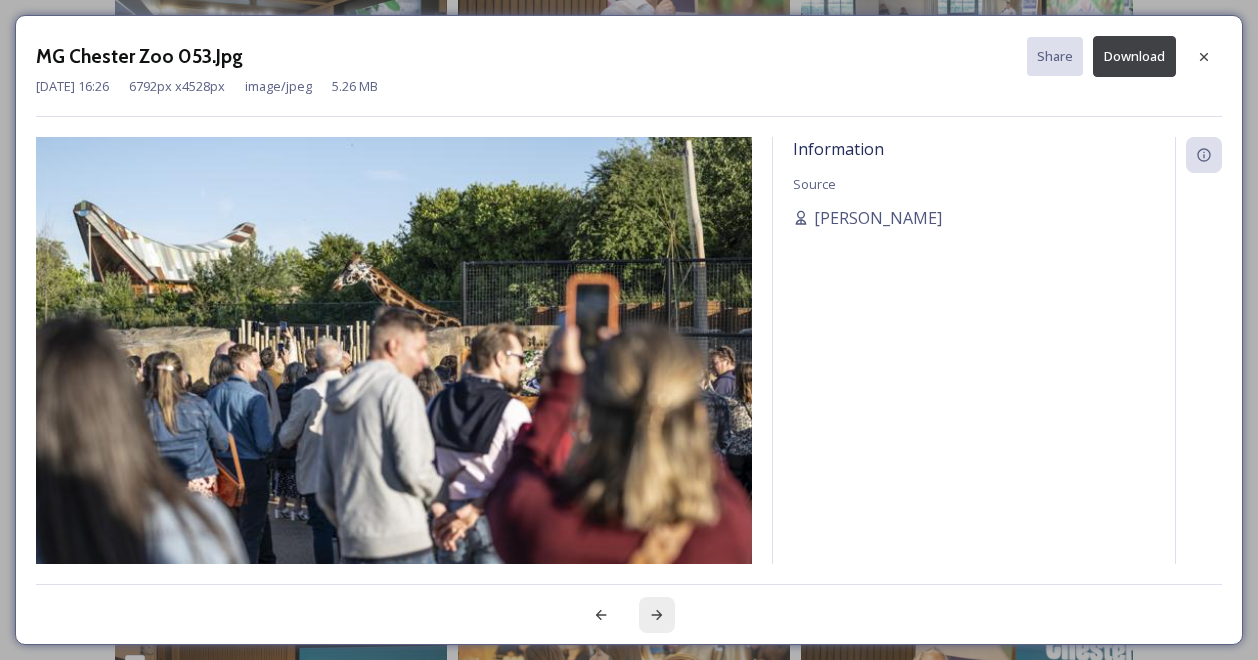 click 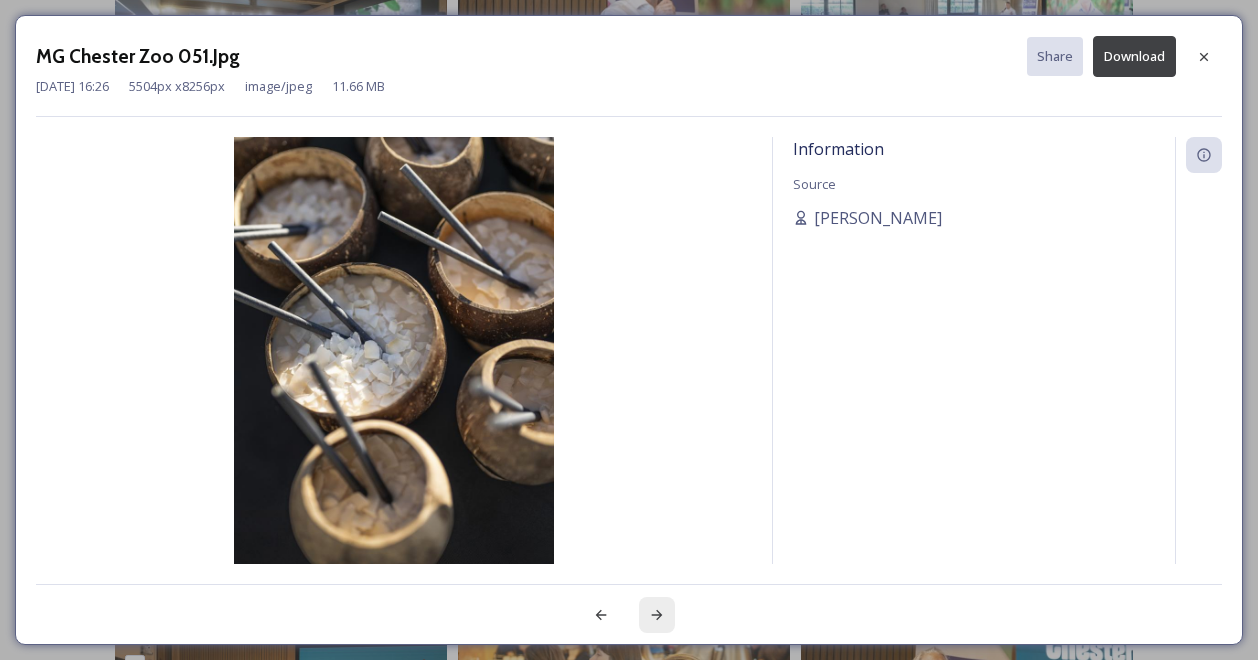 click 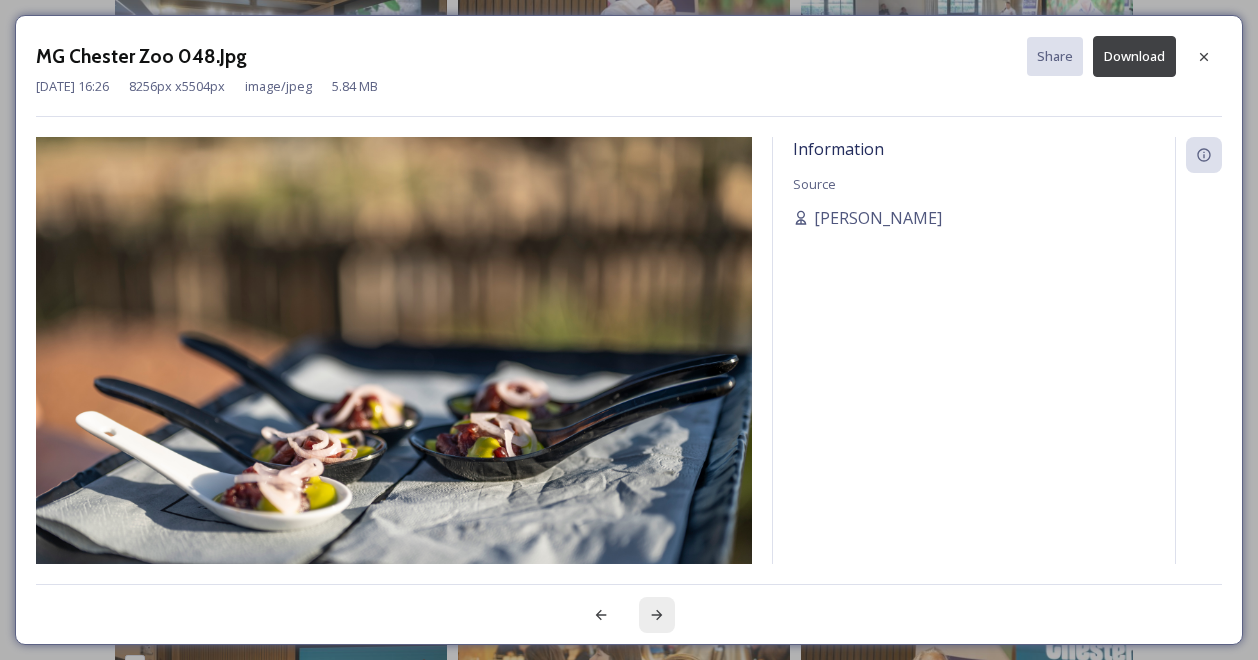 click 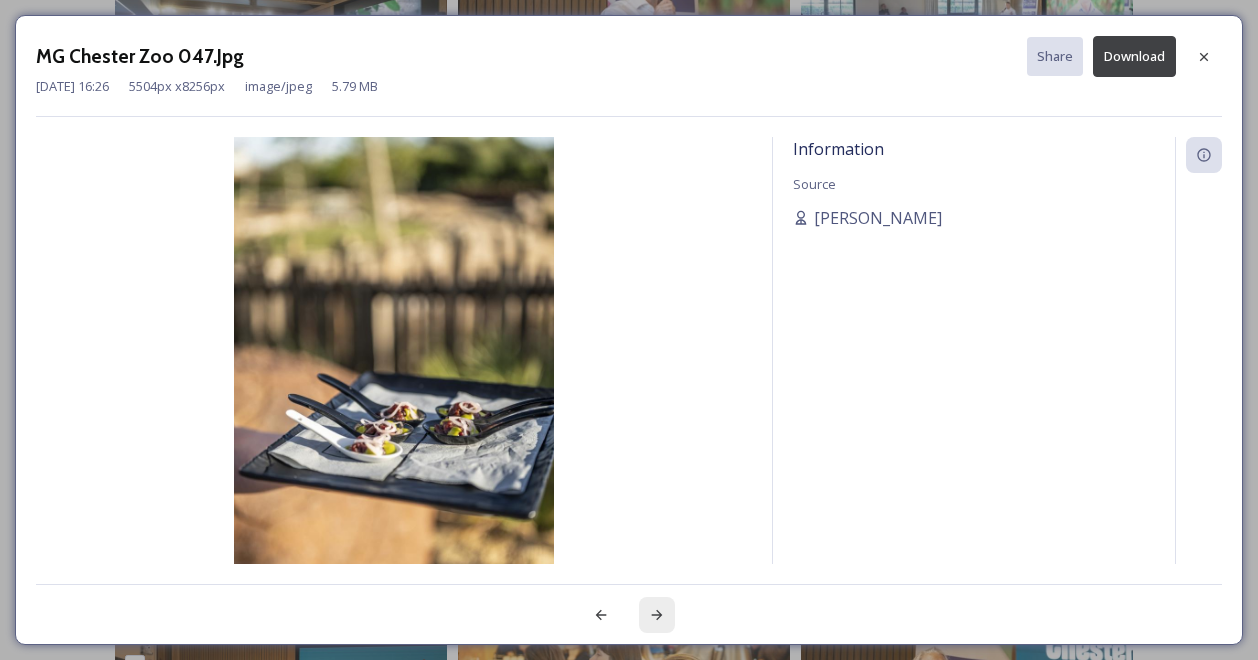 click 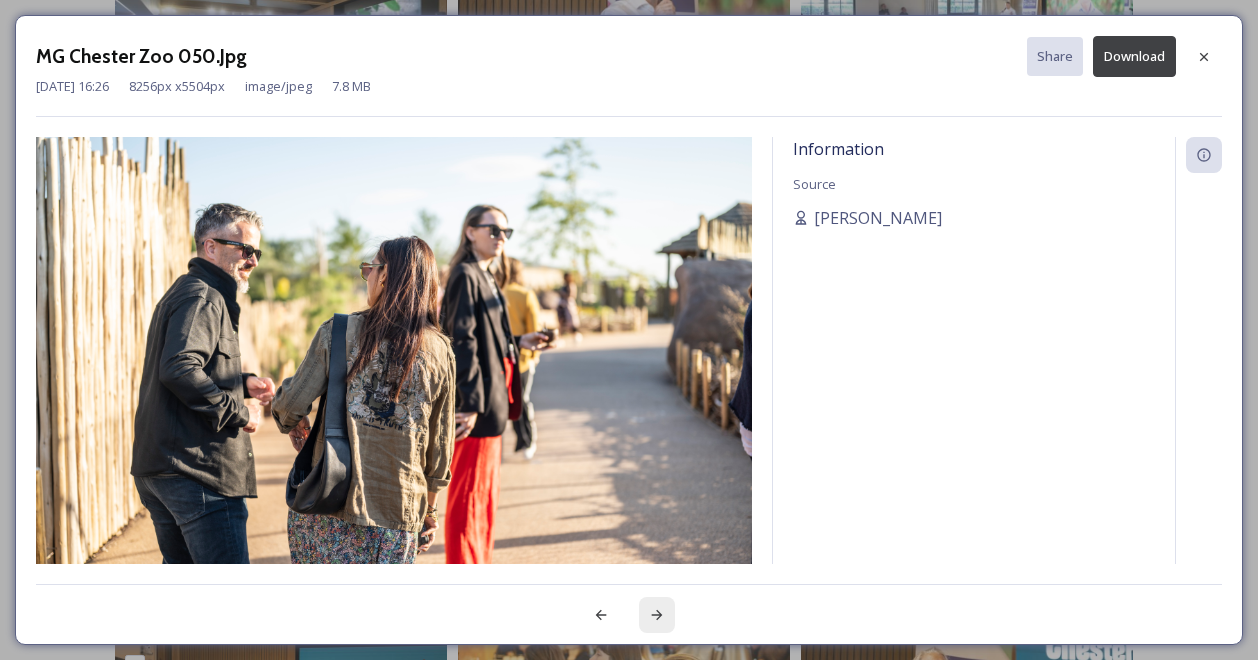 click 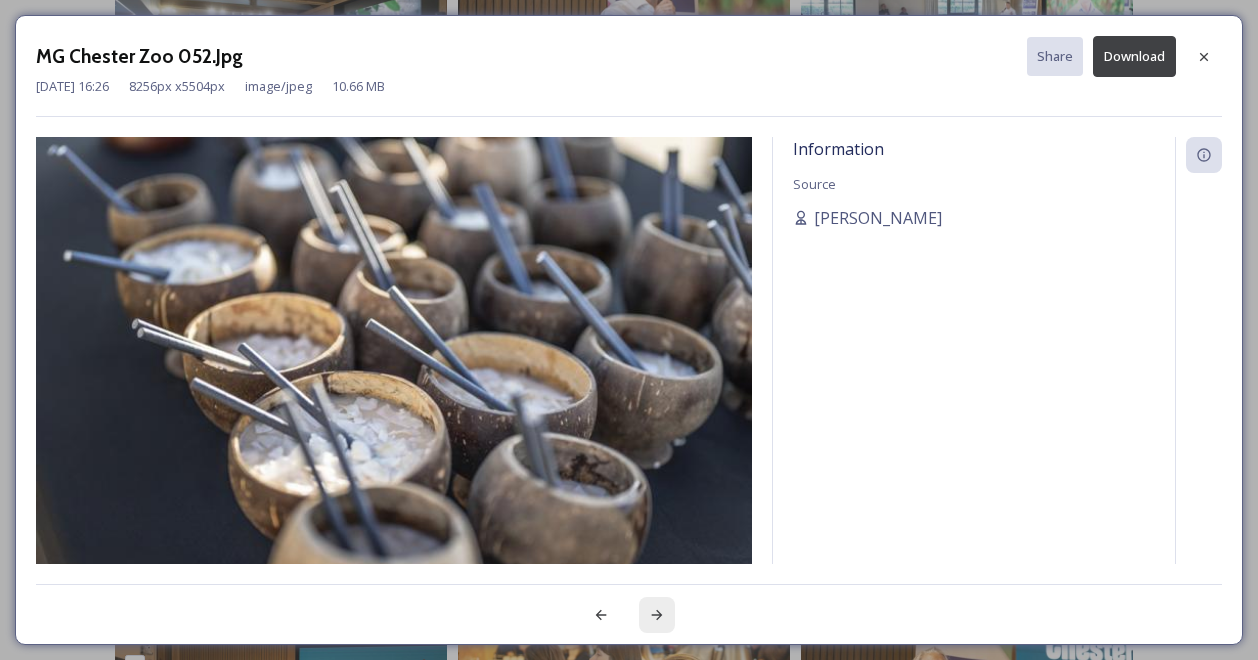 click 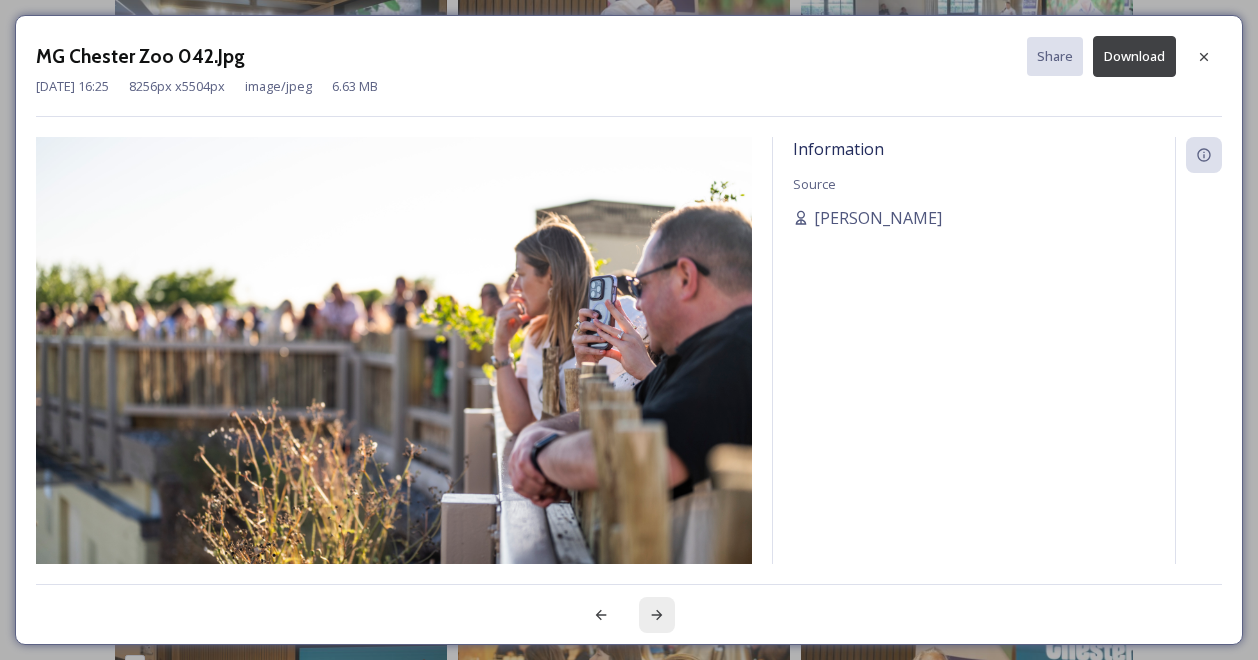 click 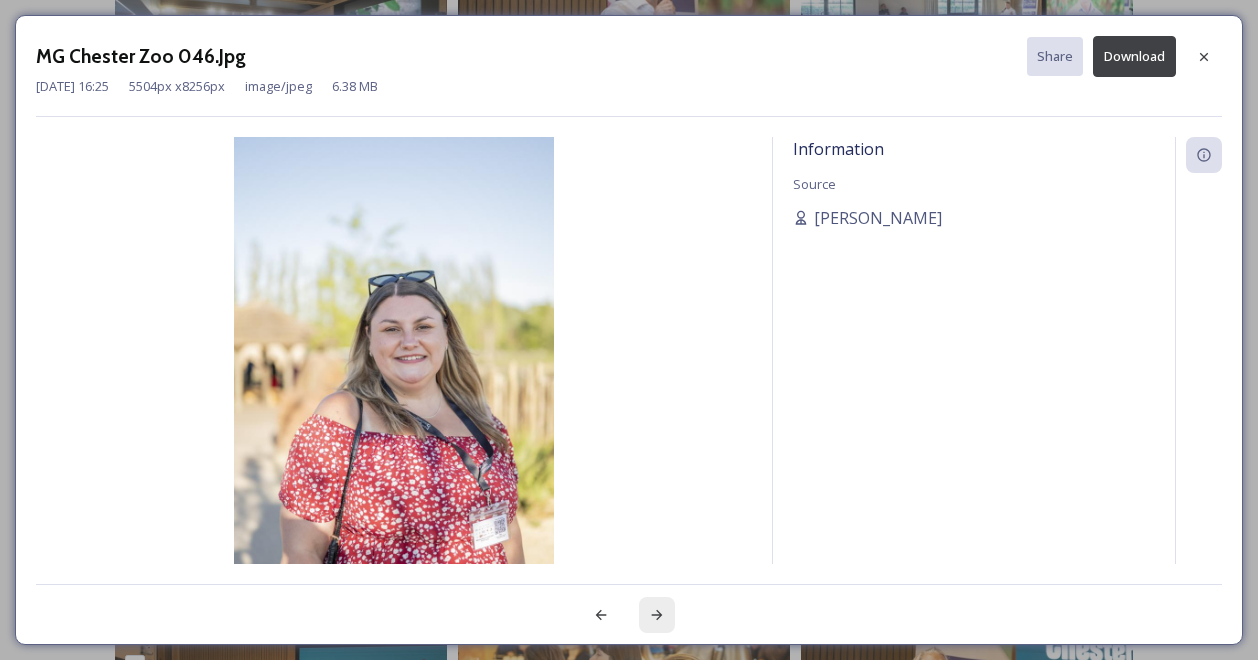 click 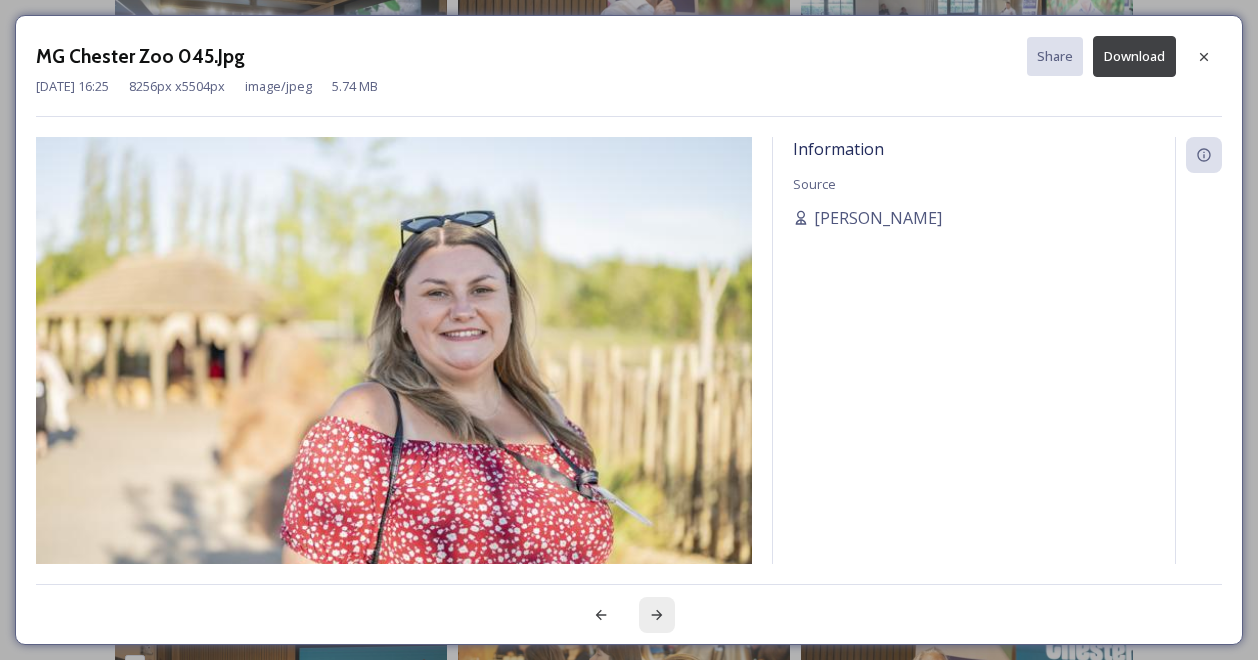 click 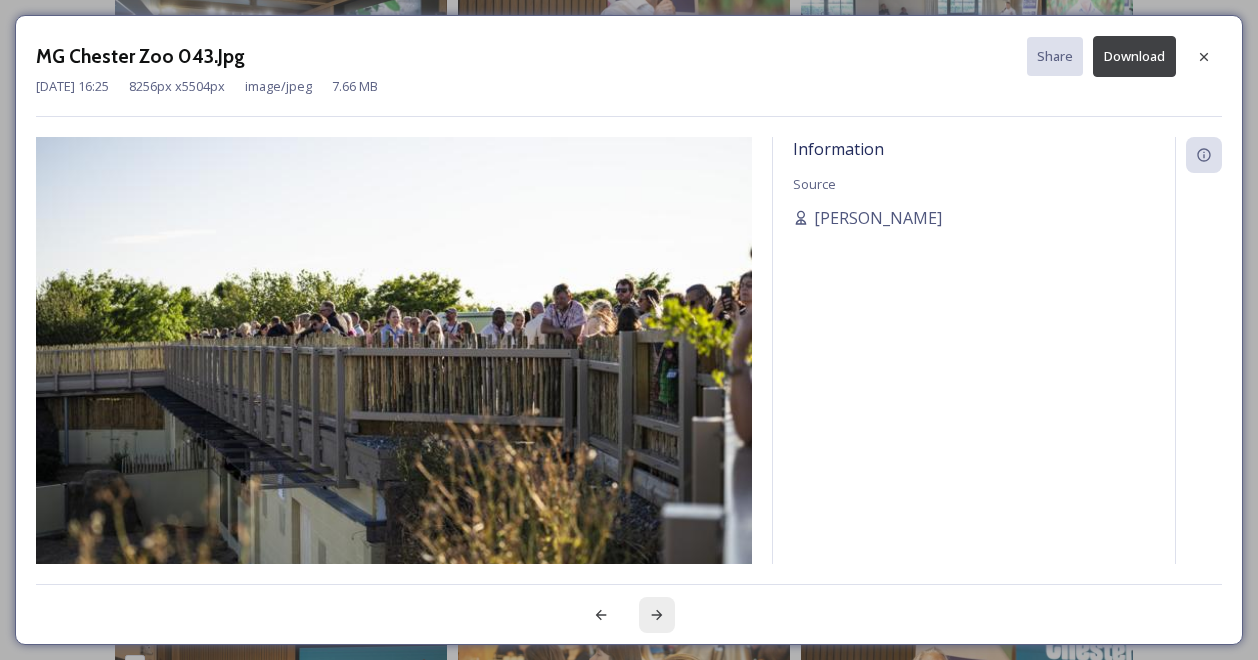 click 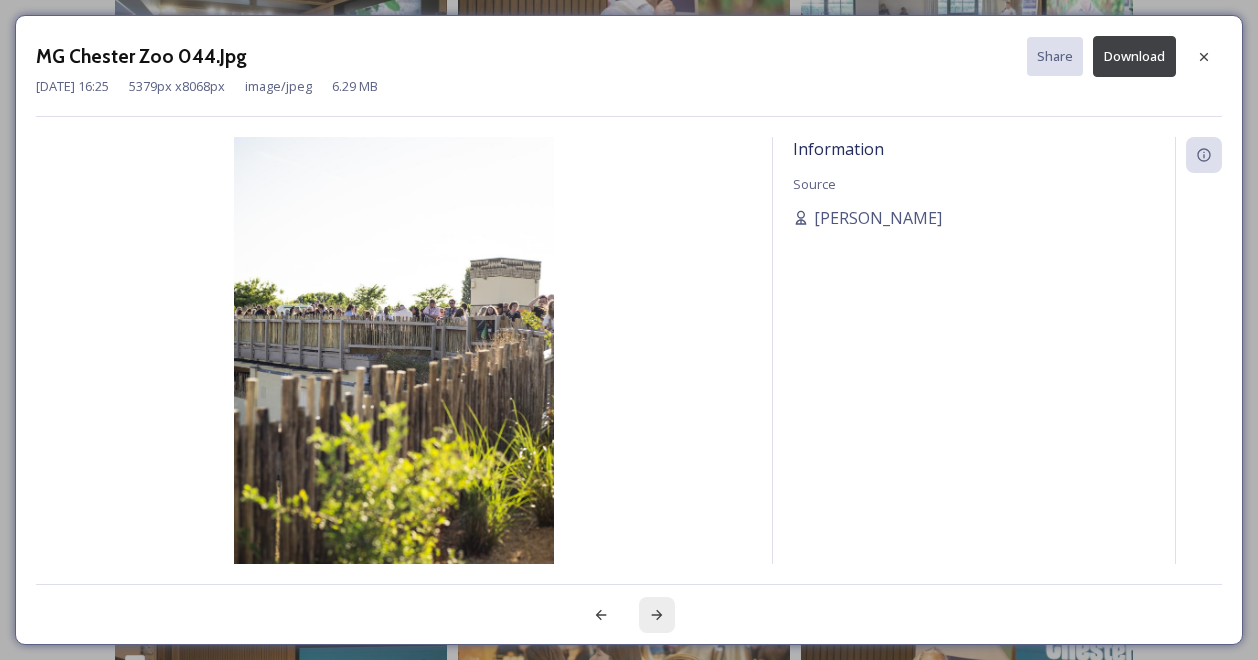 click 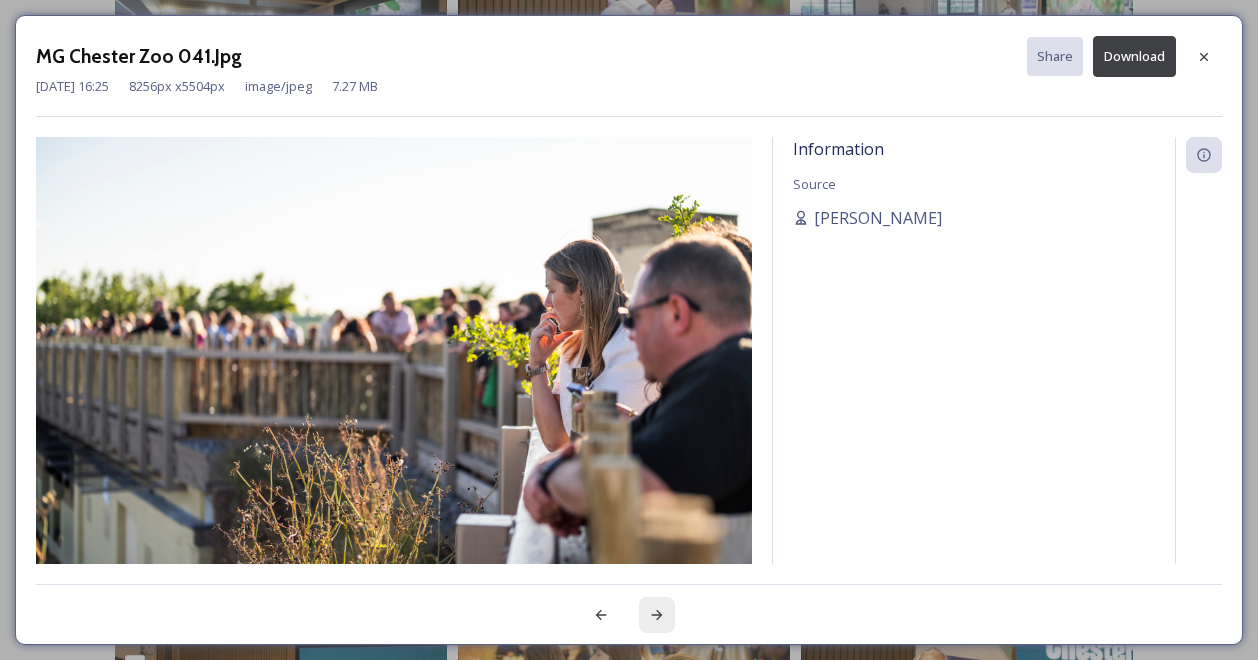 click 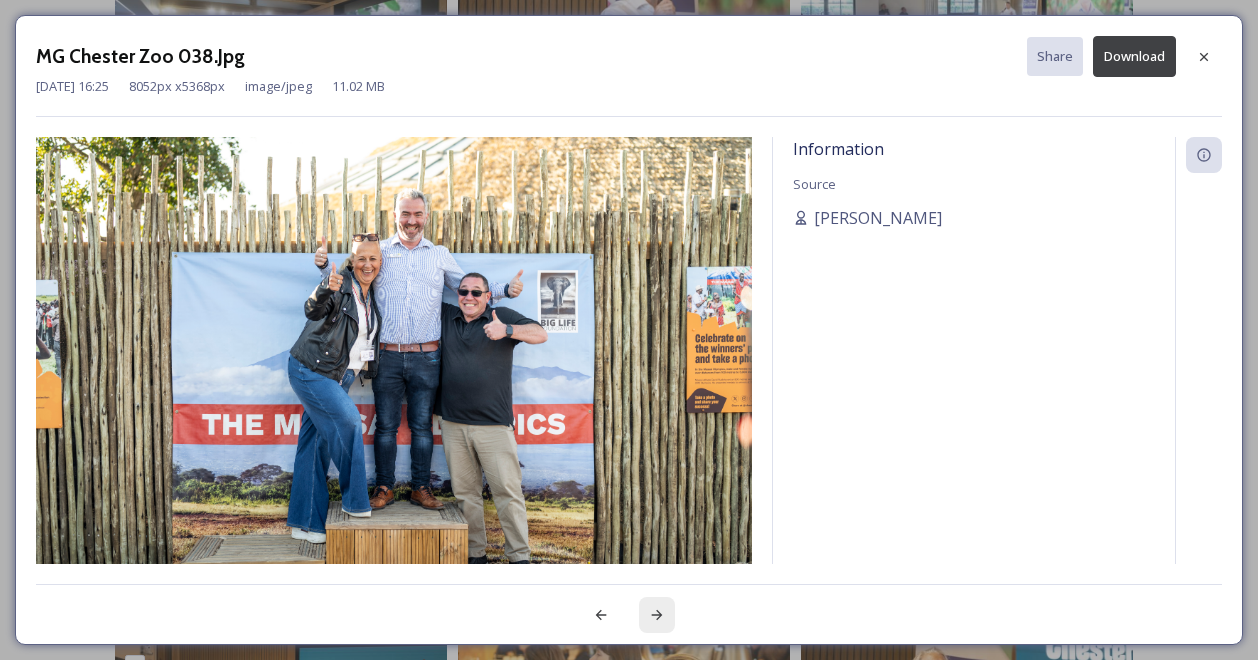click 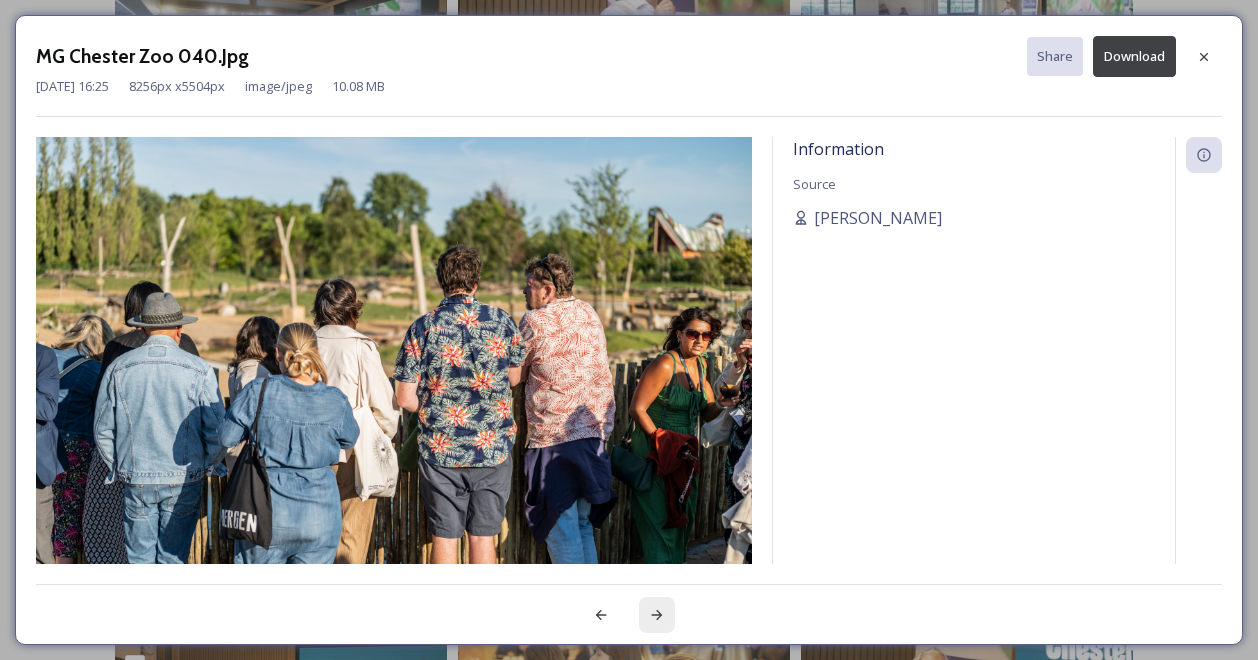 click 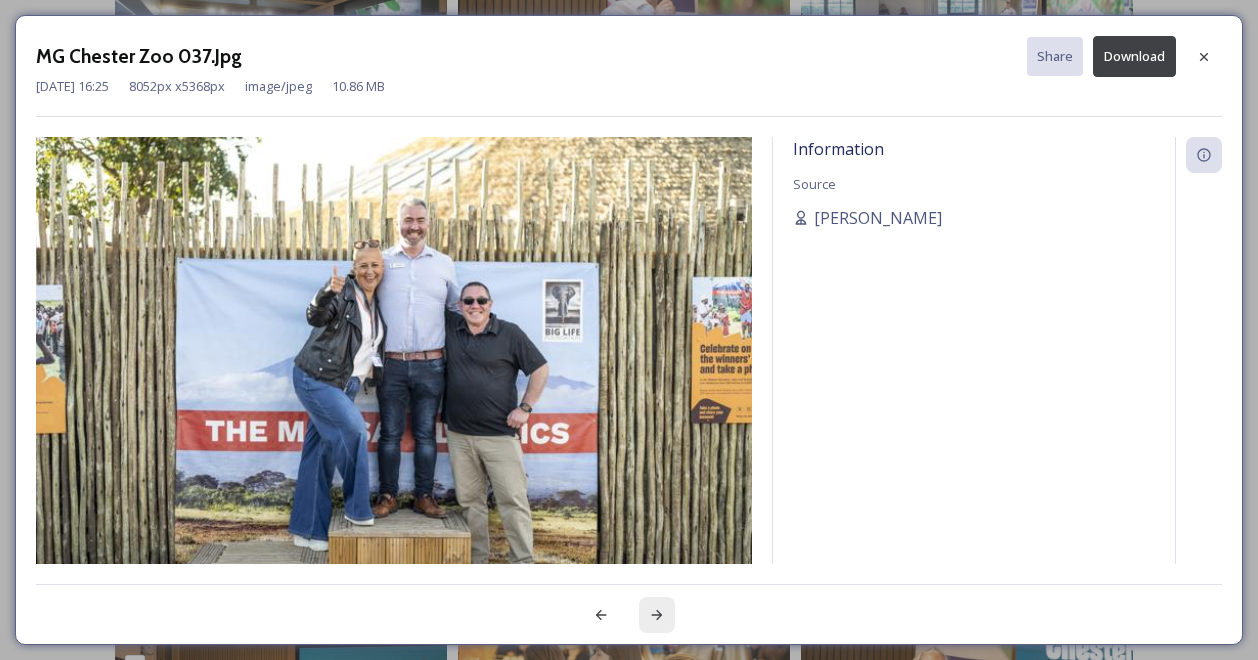 click 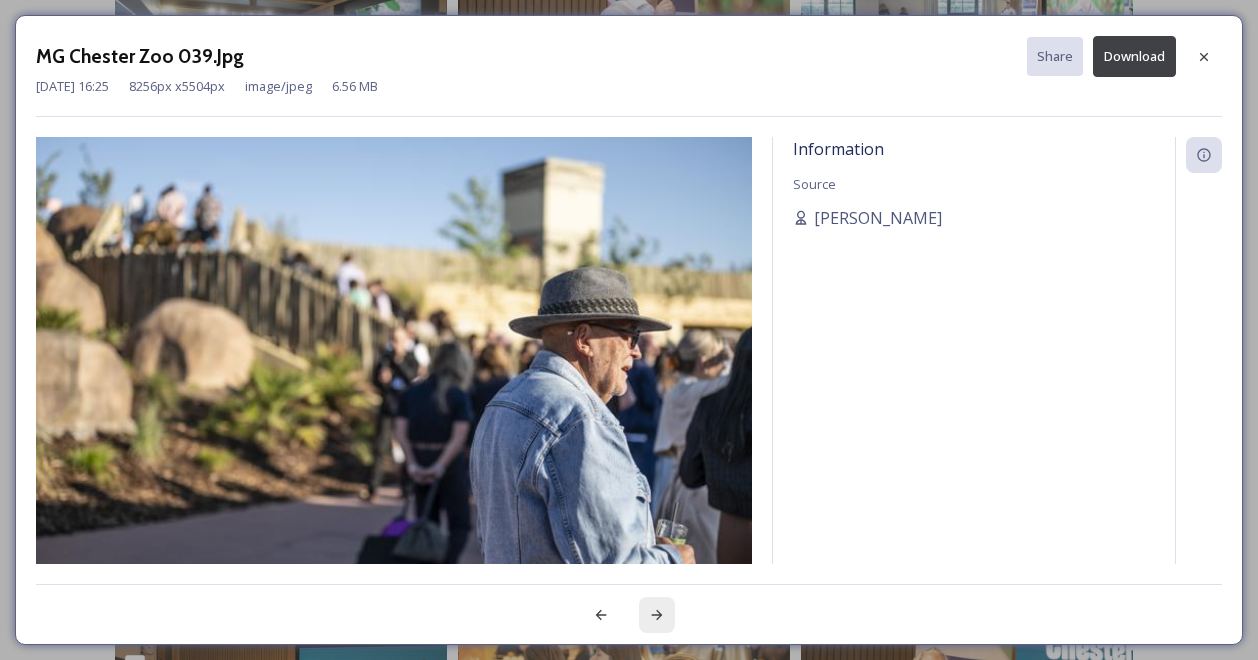 click 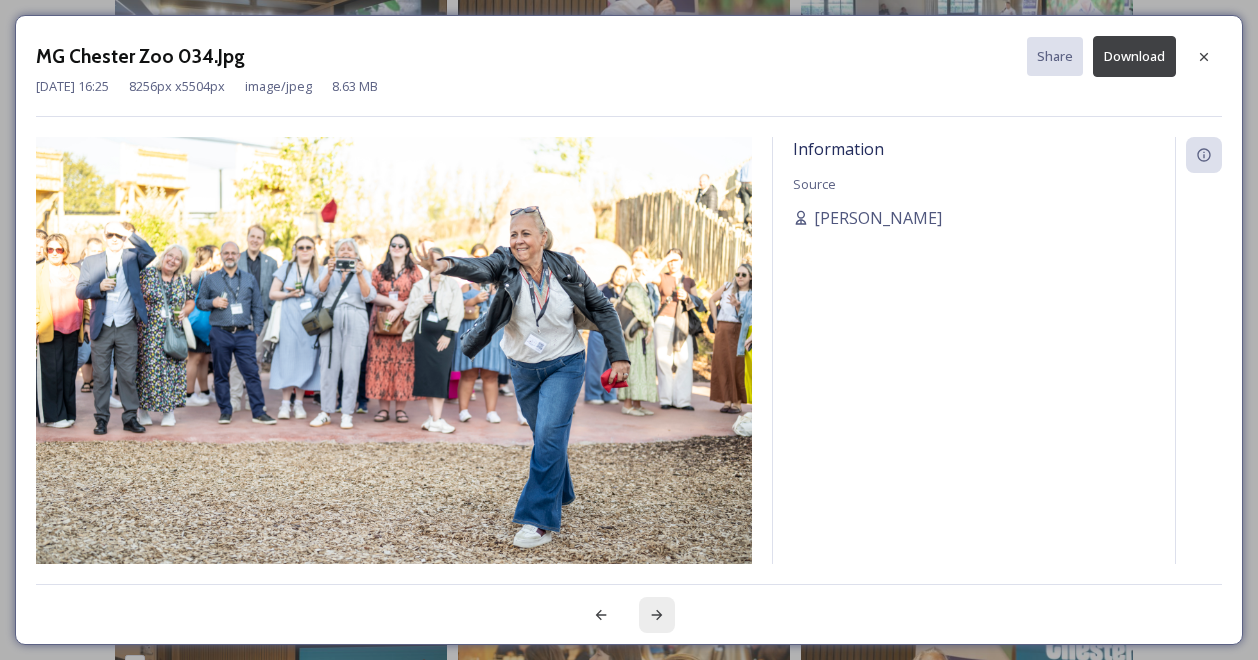click 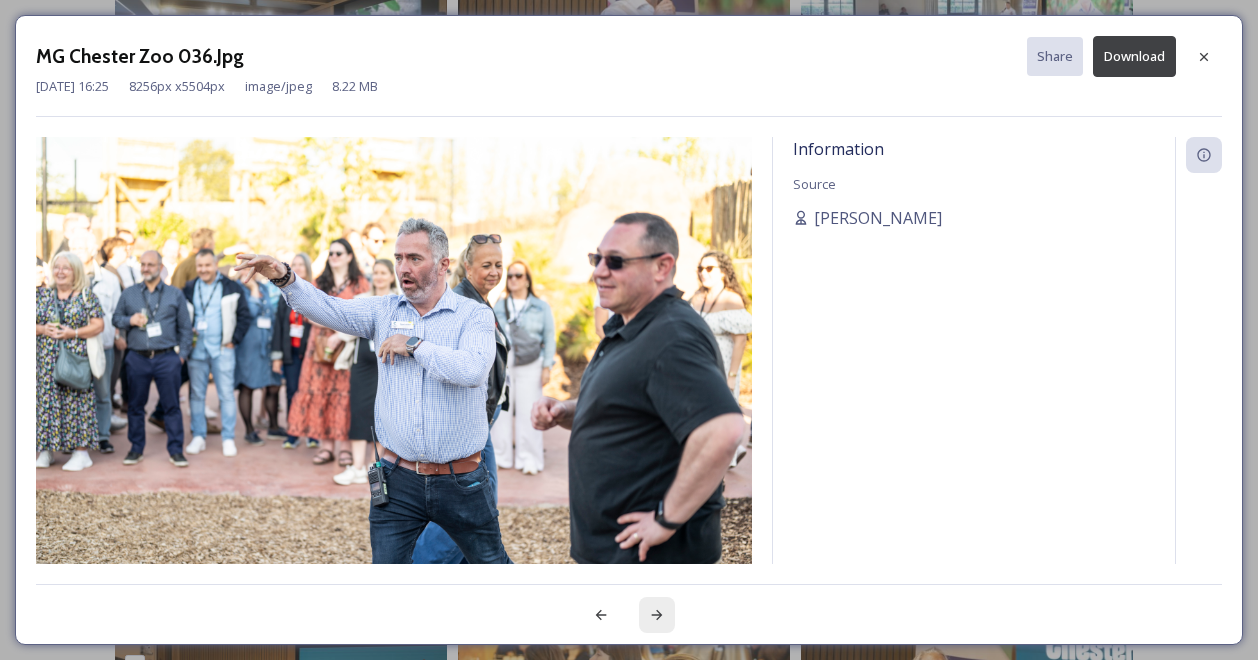 click 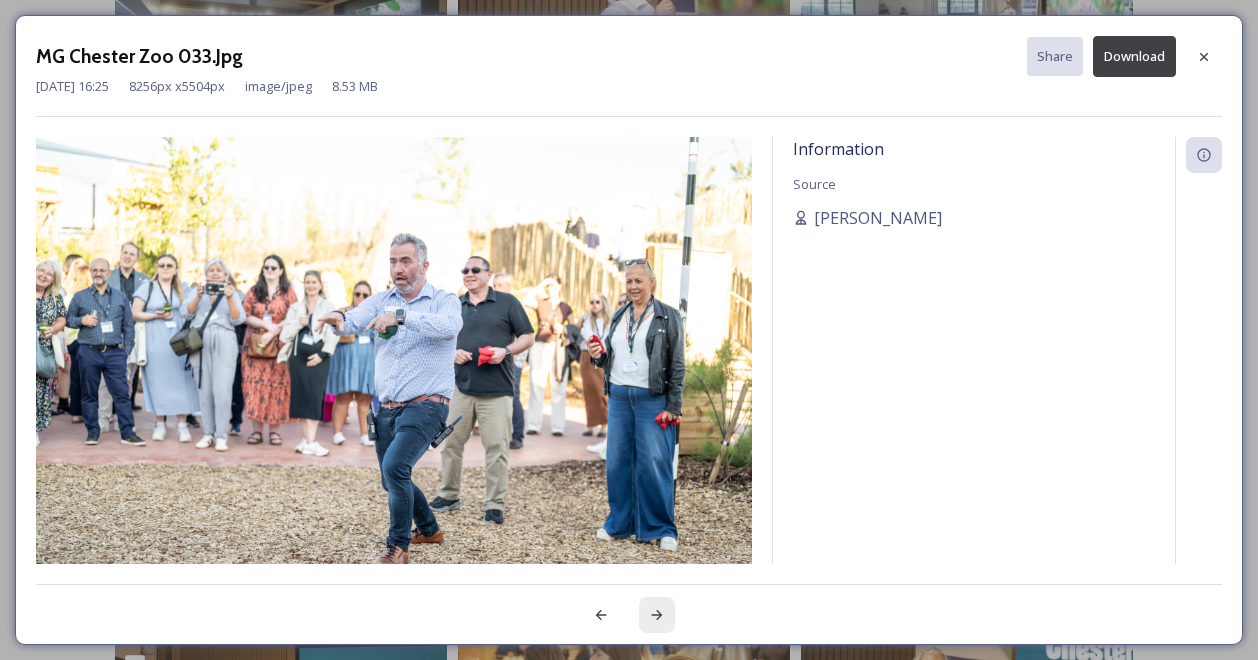click 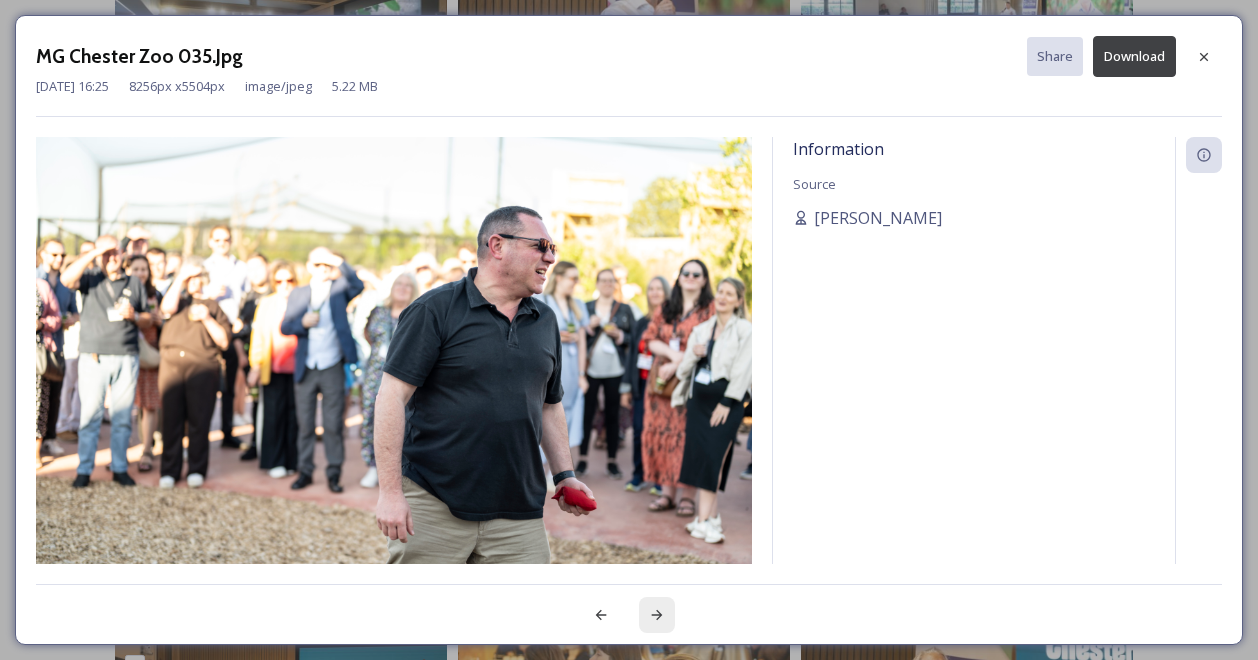 click 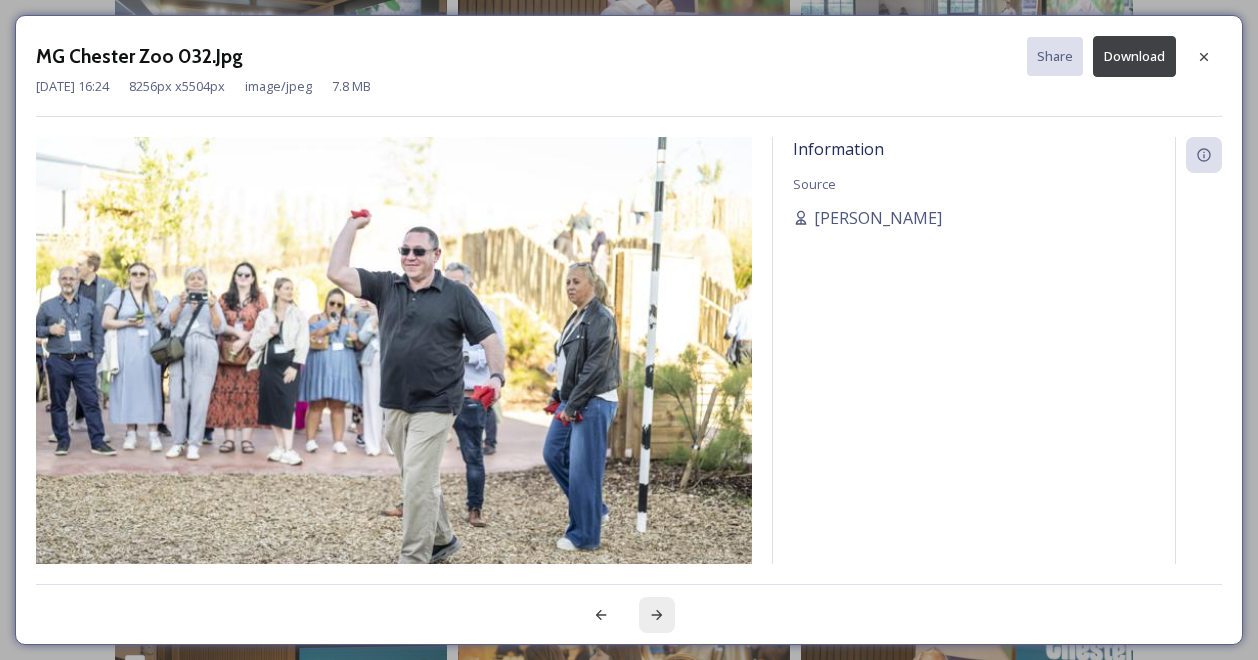 click 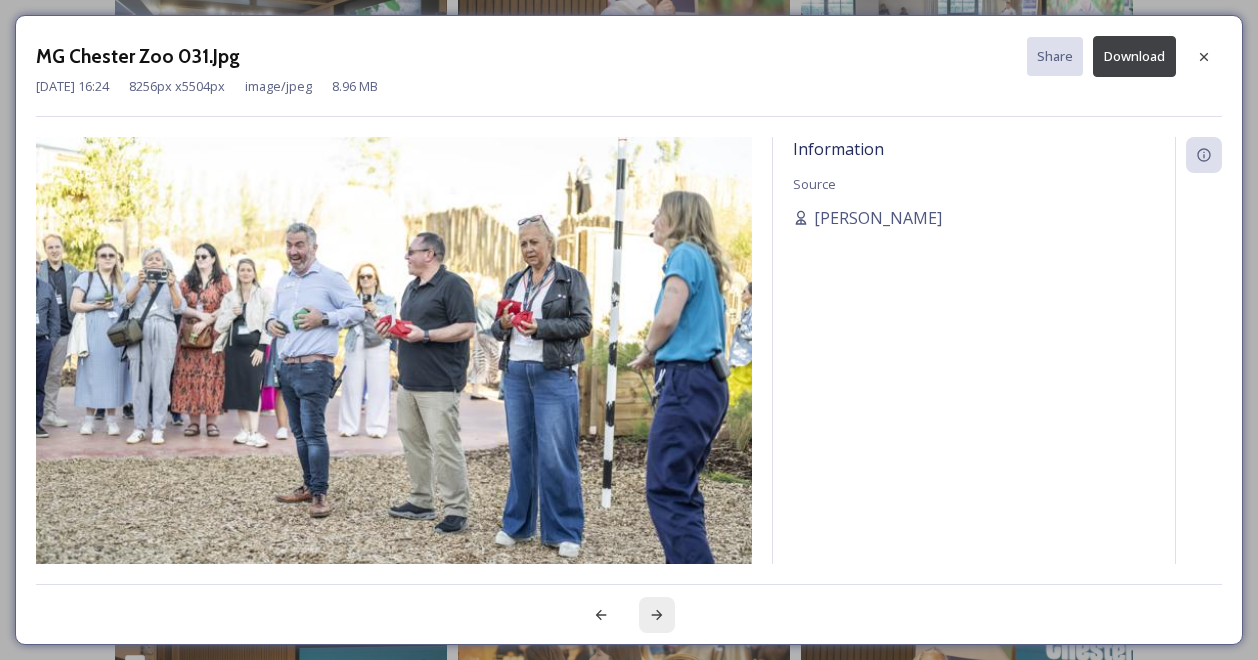 click 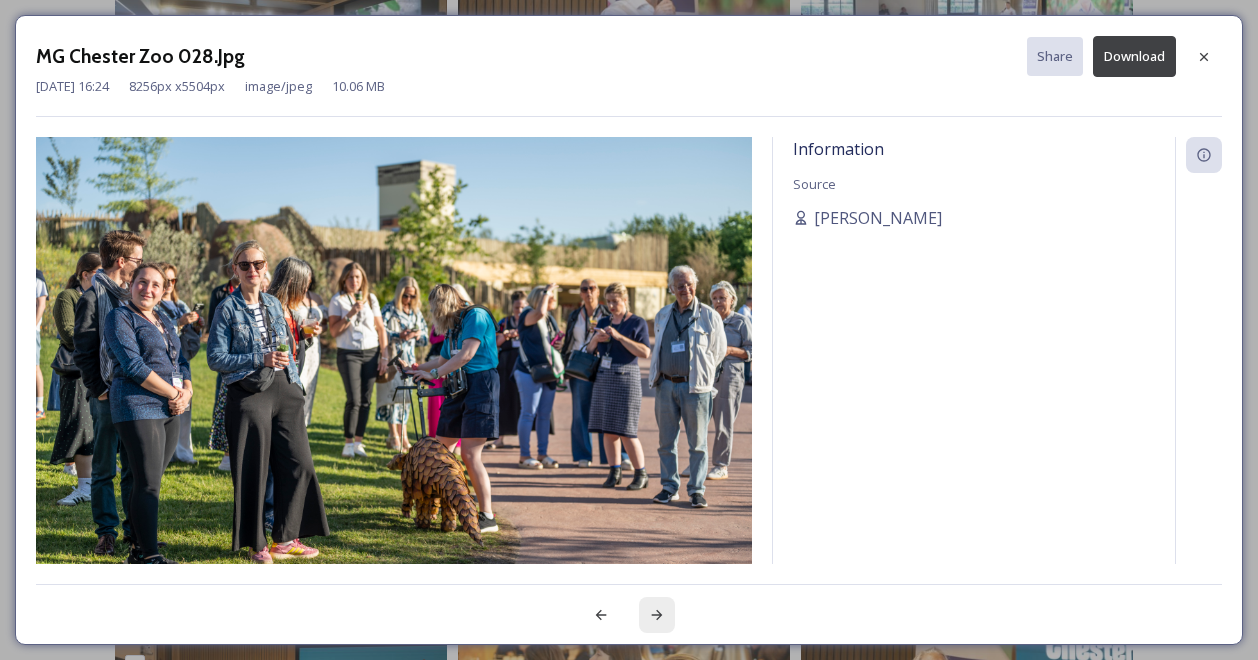 click 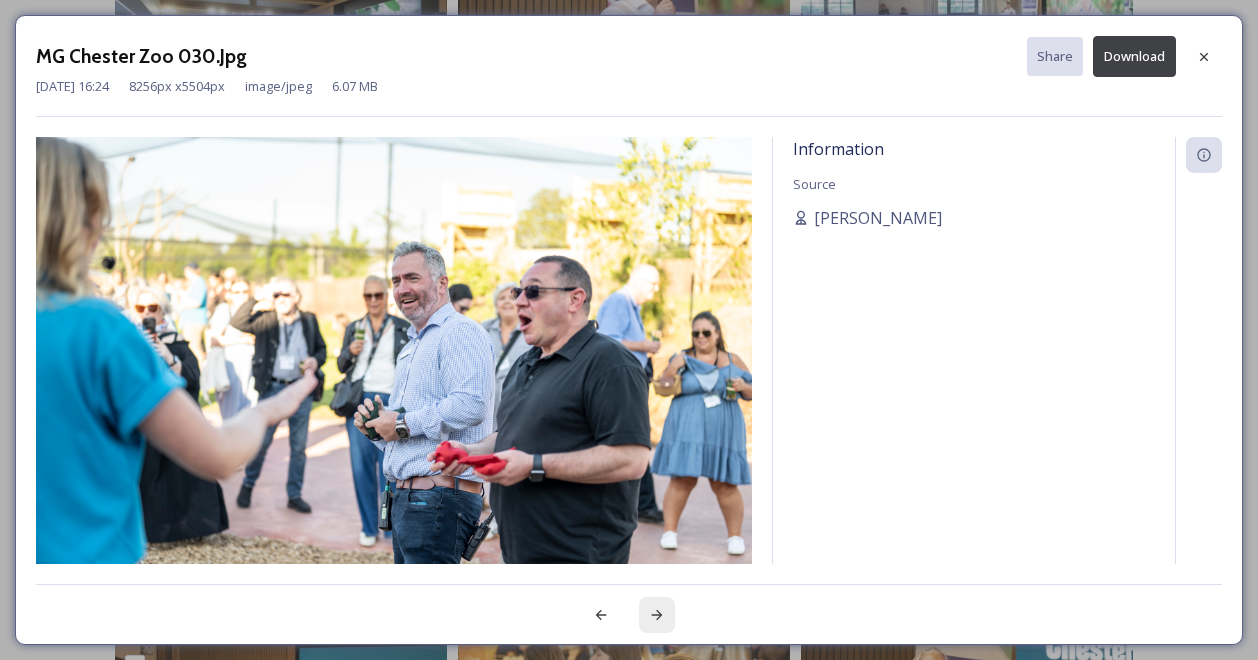 click 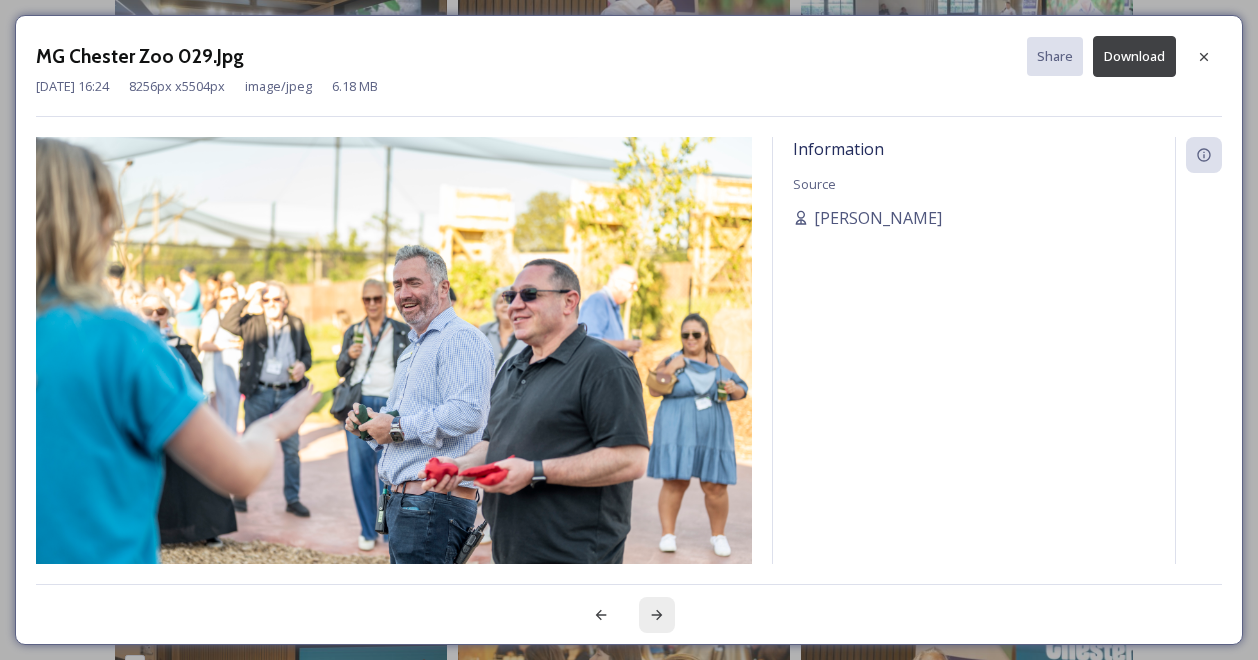 click 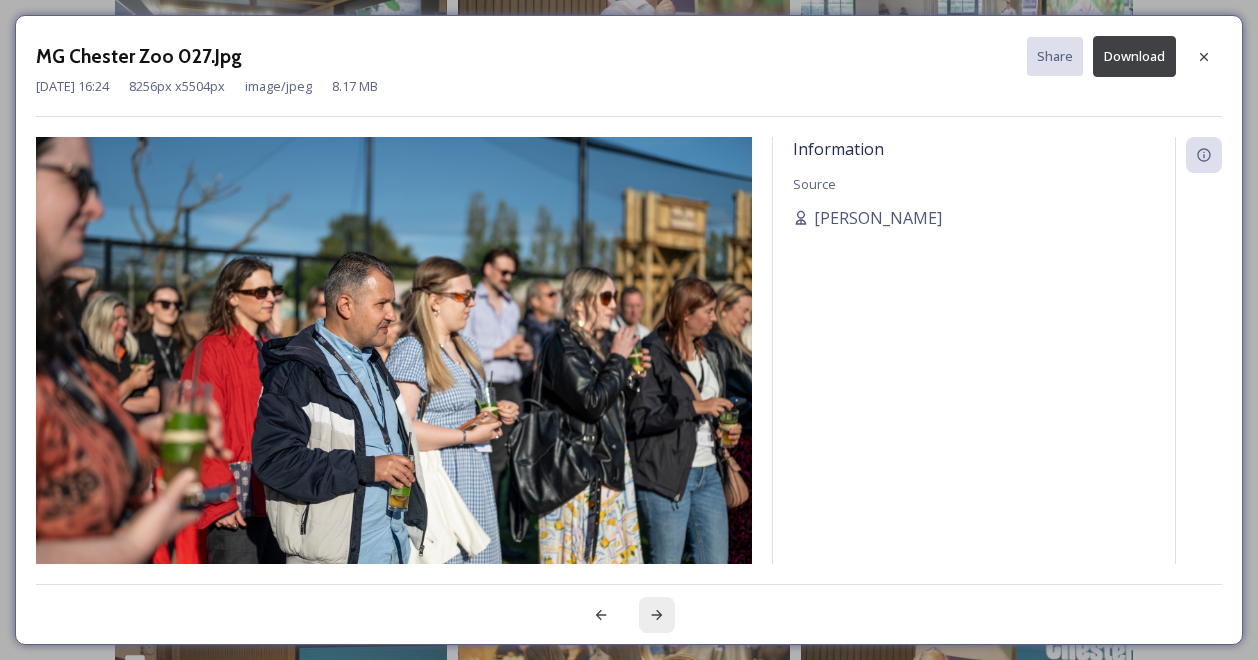 click 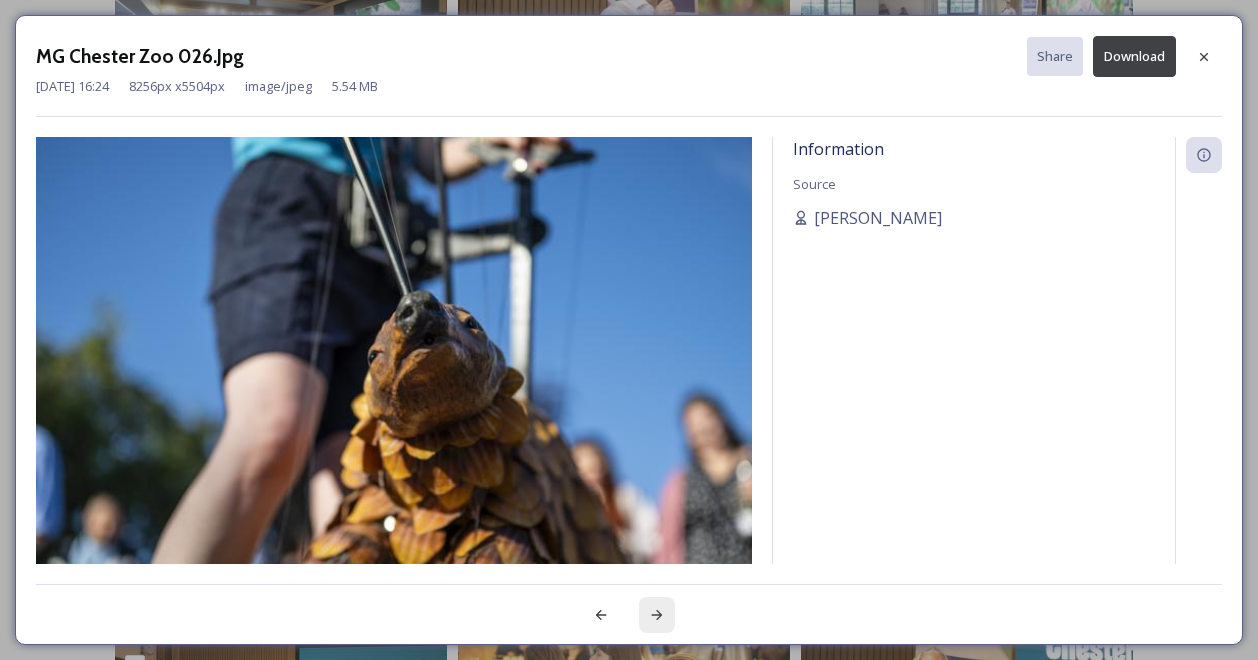 click 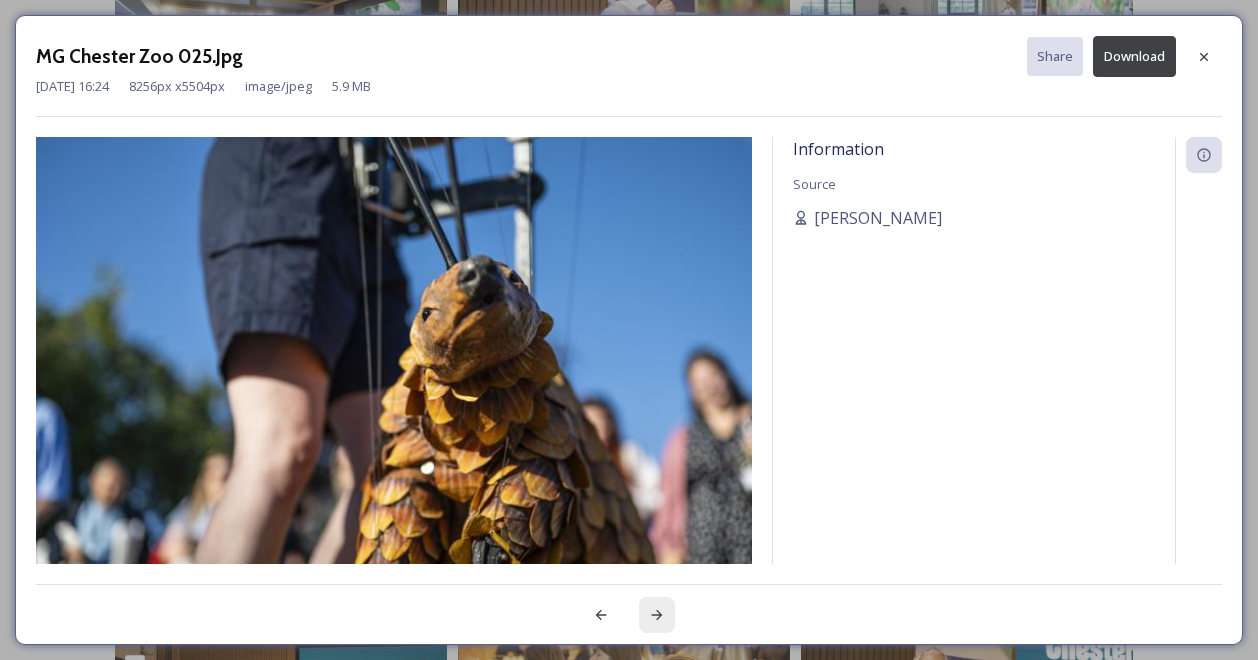 click 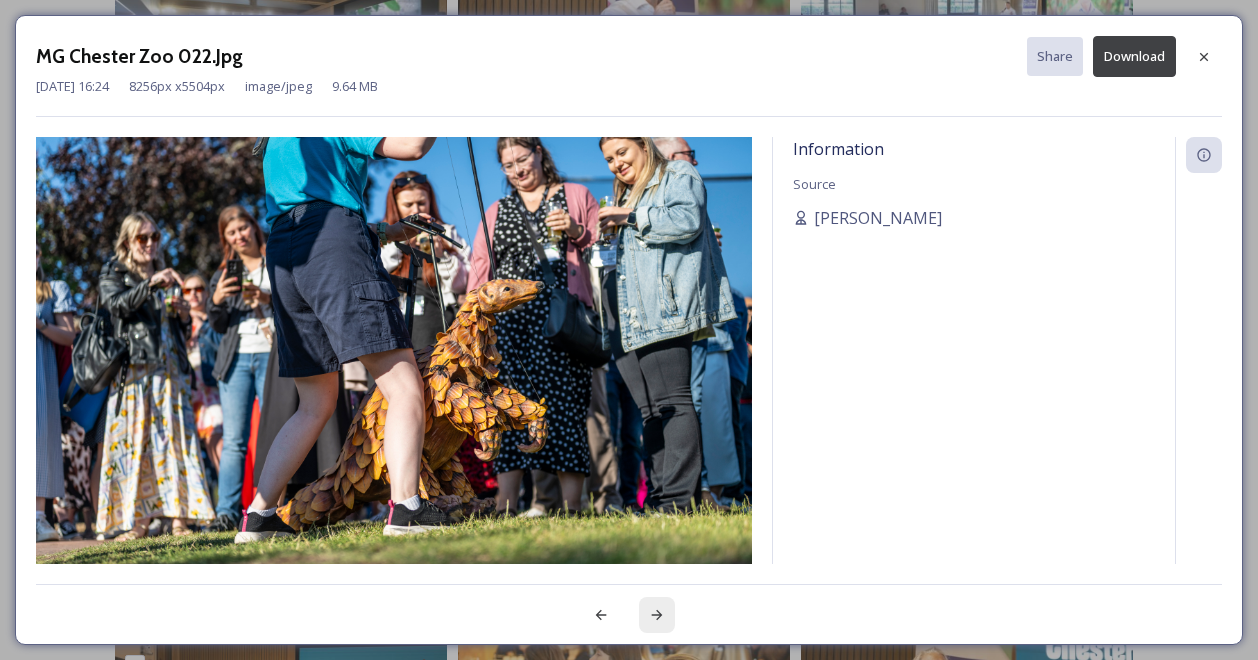 click 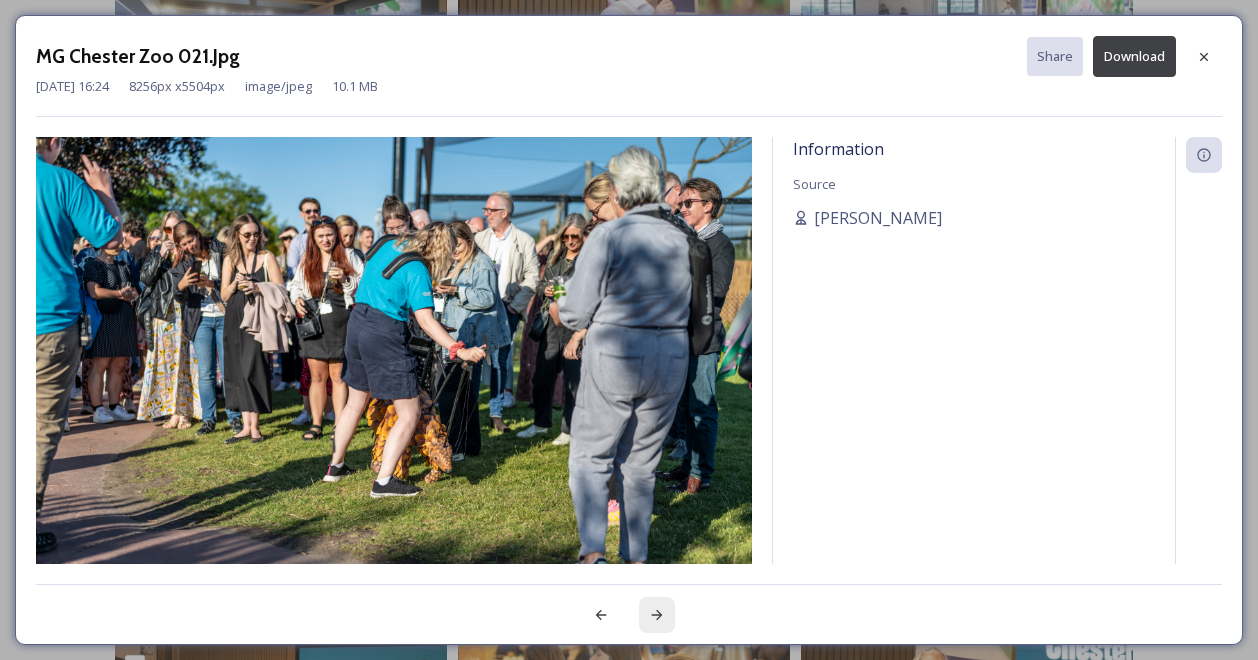 click 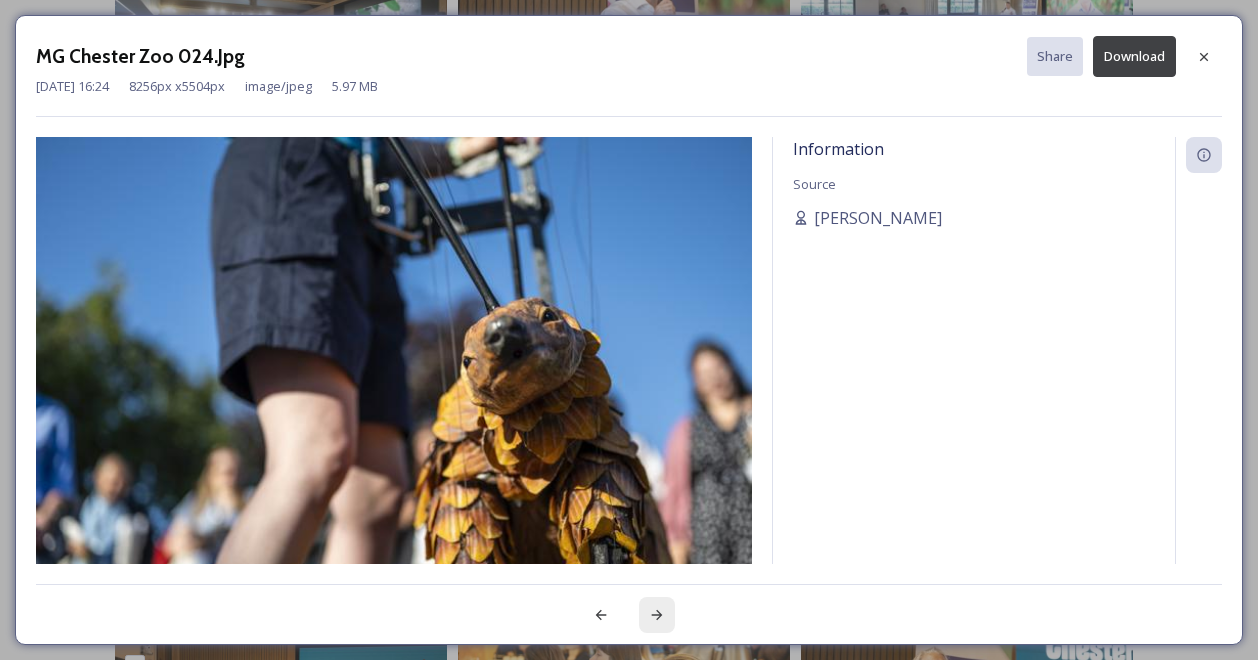 click 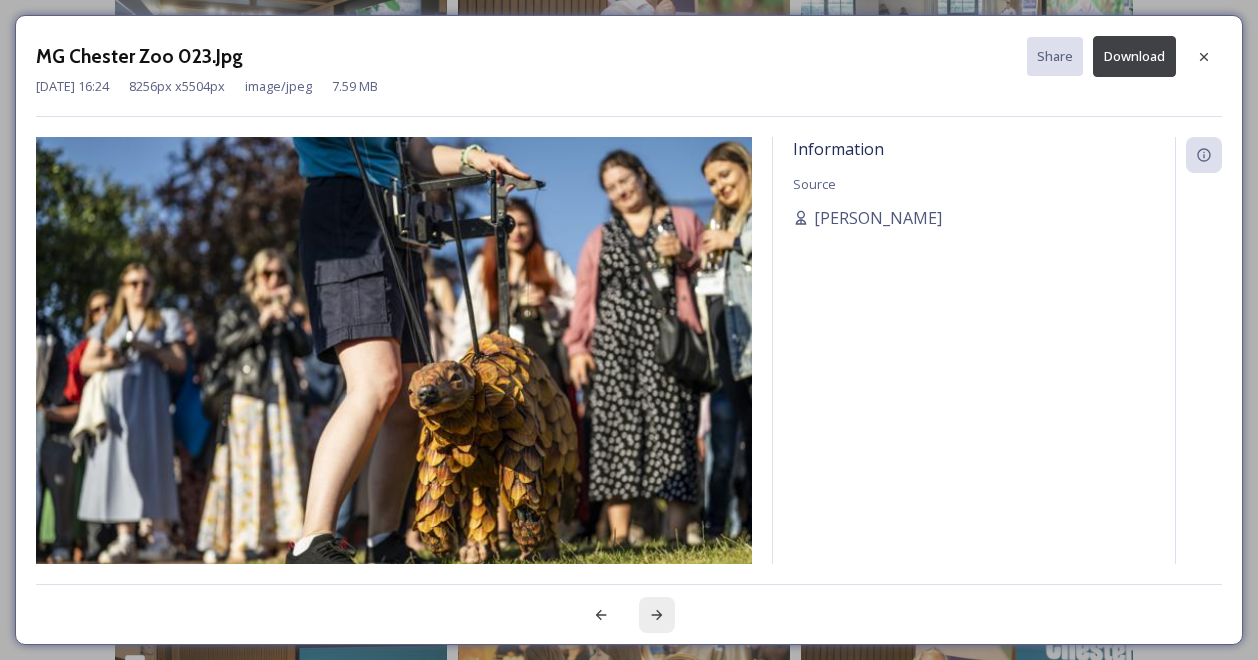 click 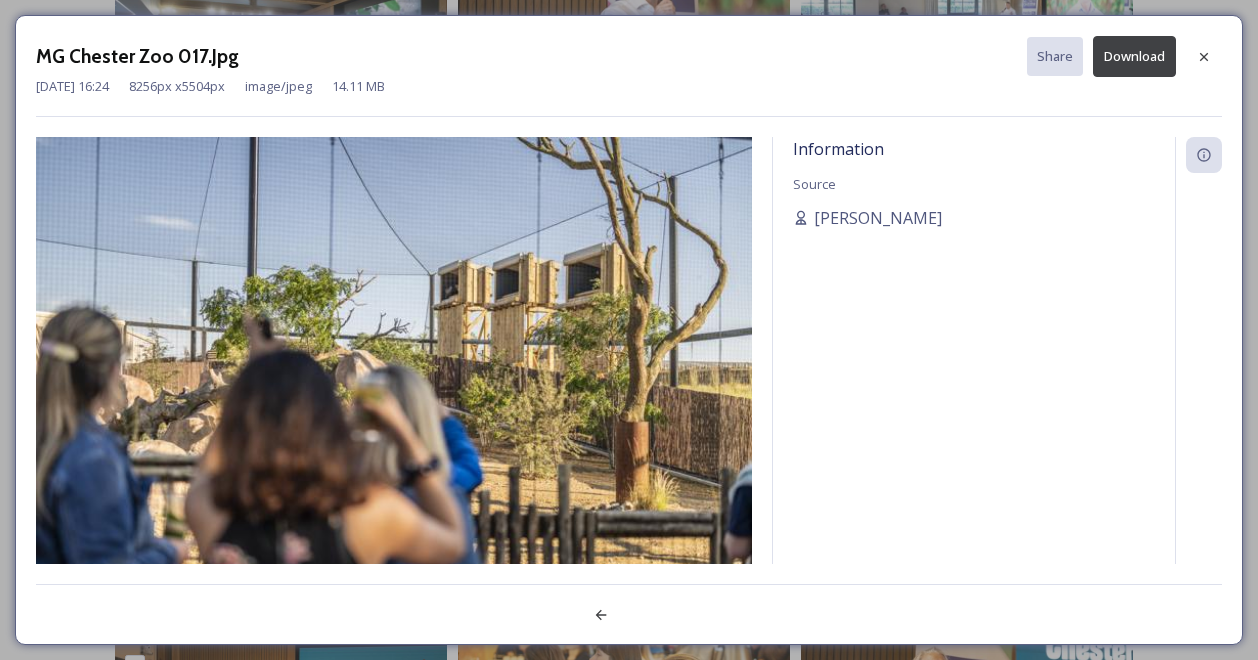 click at bounding box center [629, 604] 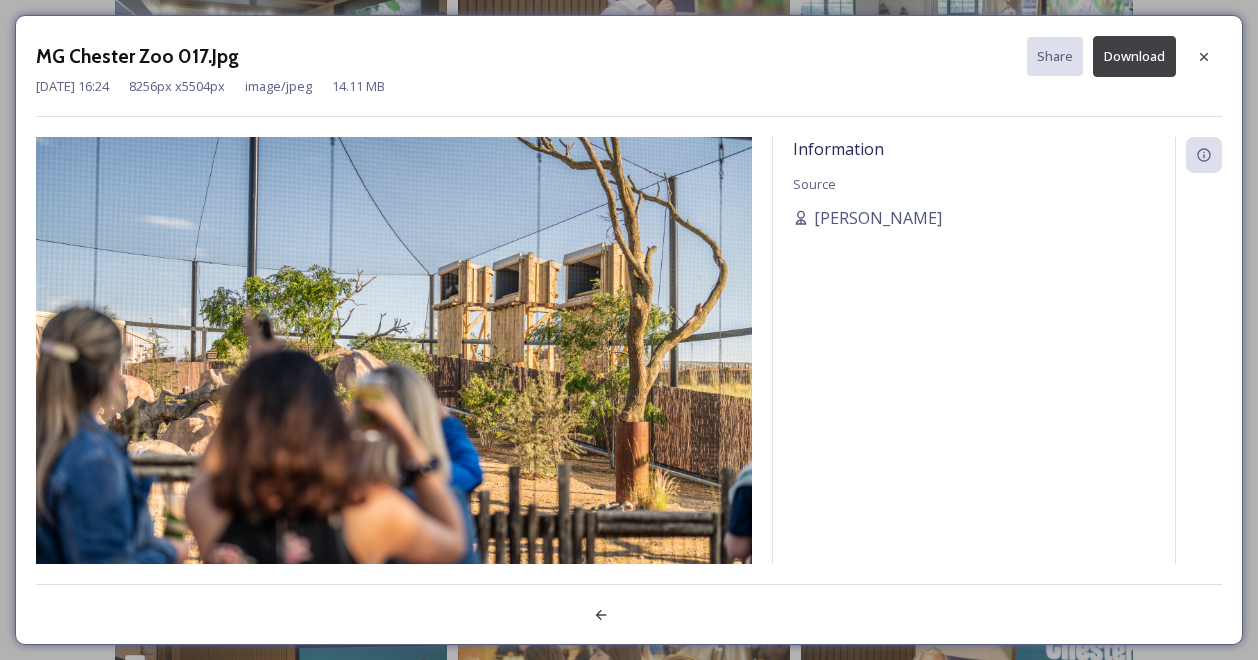 click at bounding box center [629, 604] 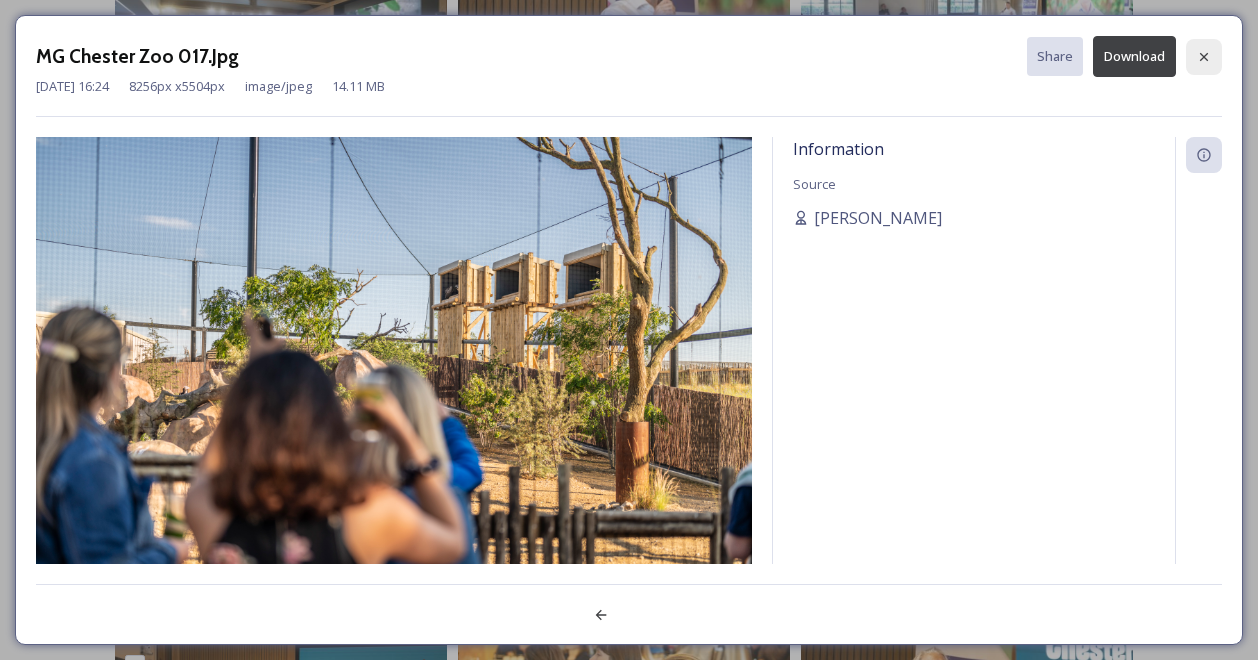 click 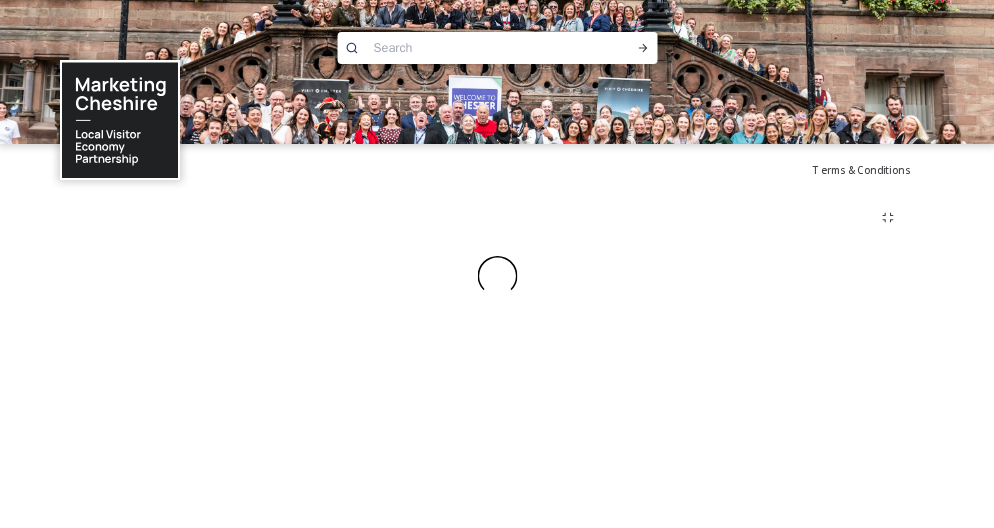 scroll, scrollTop: 0, scrollLeft: 0, axis: both 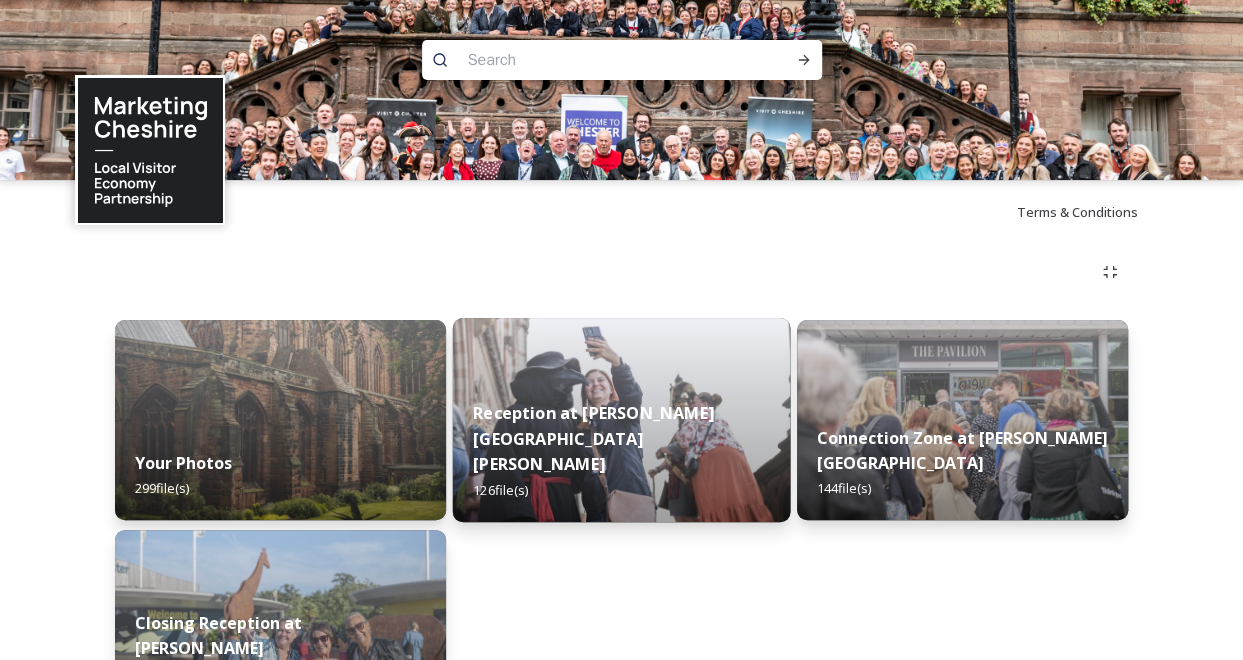 click on "Reception at [PERSON_NAME][GEOGRAPHIC_DATA][PERSON_NAME] 126  file(s)" at bounding box center (622, 451) 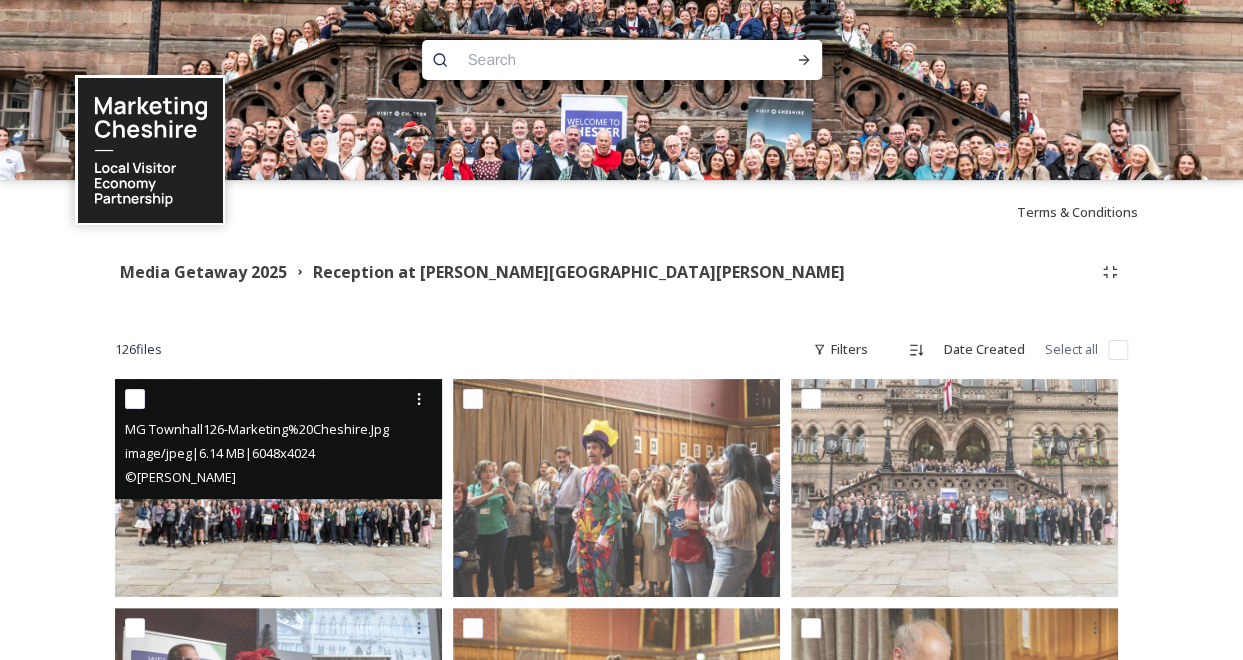 click at bounding box center [278, 488] 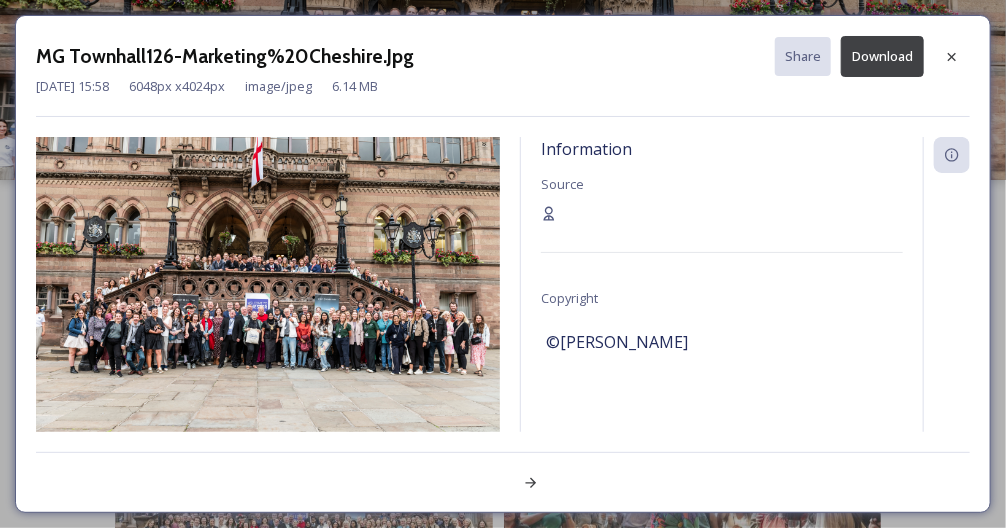 click on "Download" at bounding box center [882, 56] 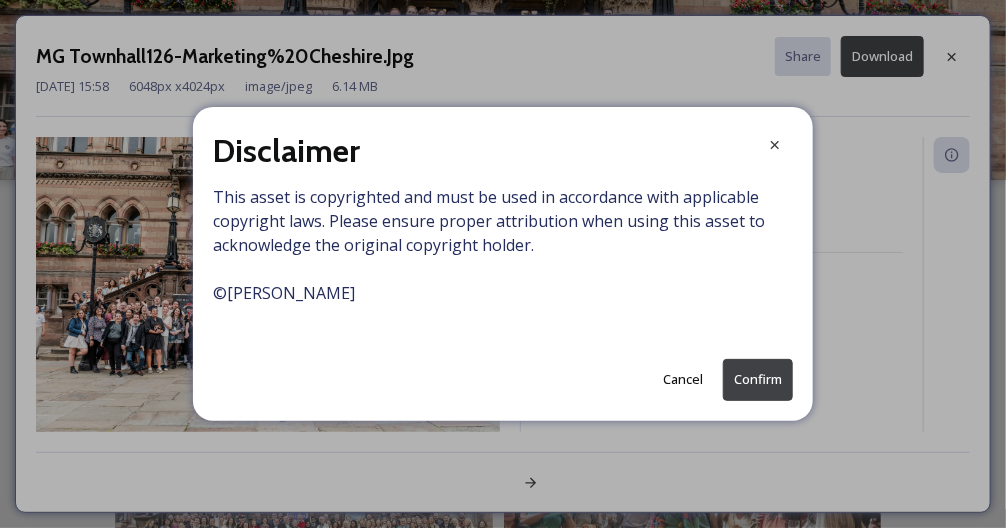 click on "Confirm" at bounding box center (758, 379) 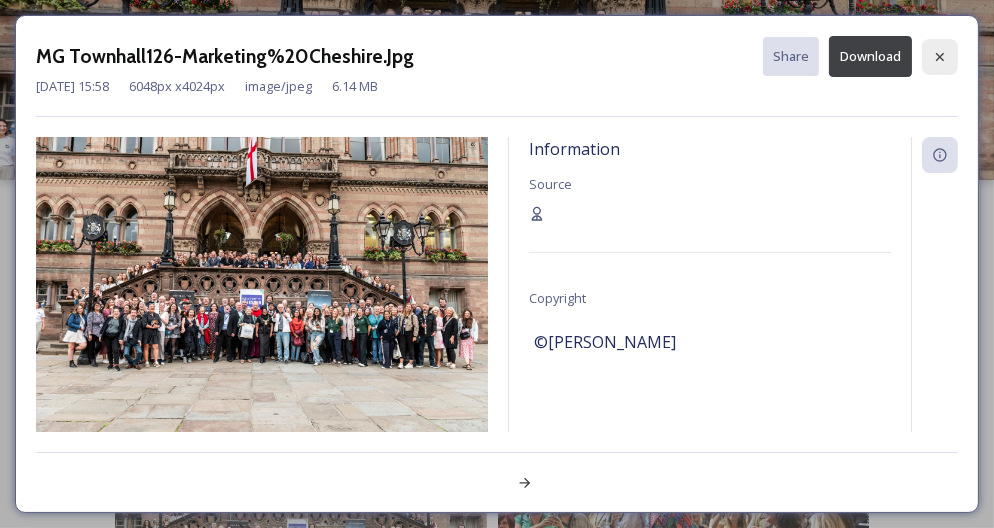 click 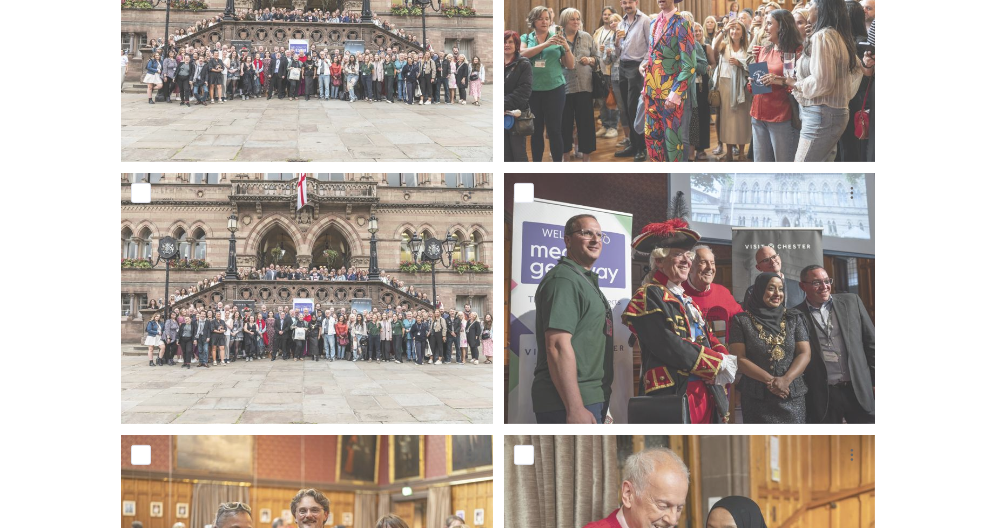 scroll, scrollTop: 480, scrollLeft: 0, axis: vertical 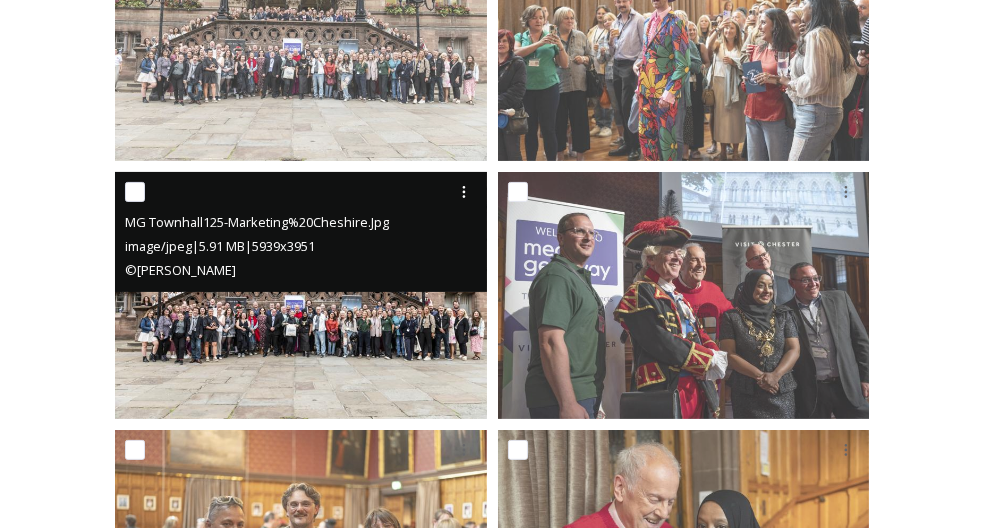 click at bounding box center (301, 296) 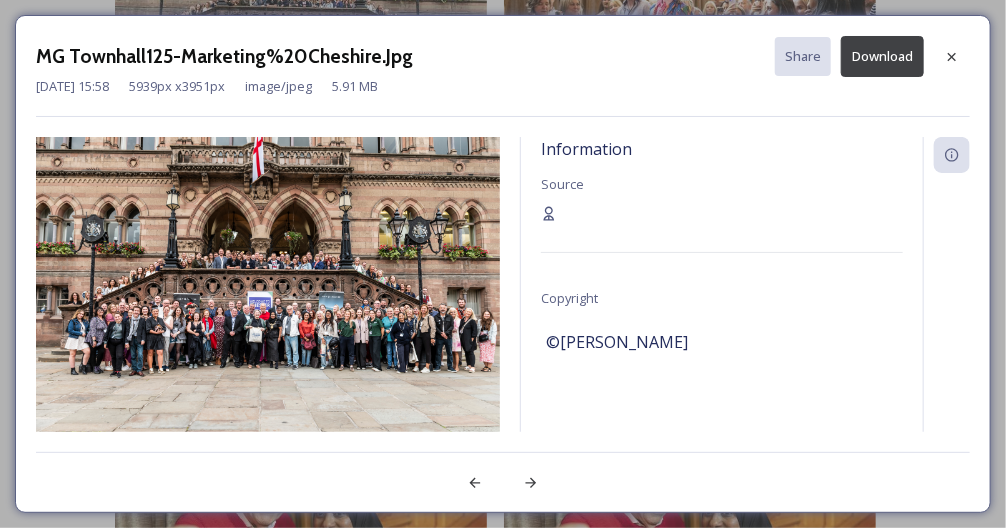 click at bounding box center [268, 291] 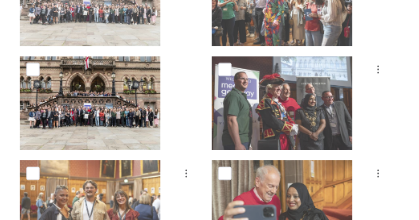 scroll, scrollTop: 446, scrollLeft: 0, axis: vertical 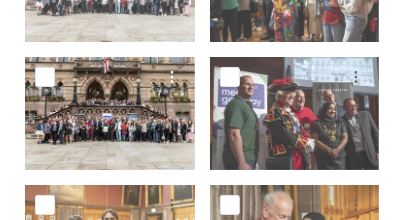 click at bounding box center [110, 113] 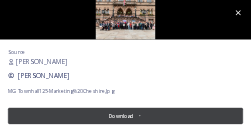 scroll, scrollTop: 446, scrollLeft: 0, axis: vertical 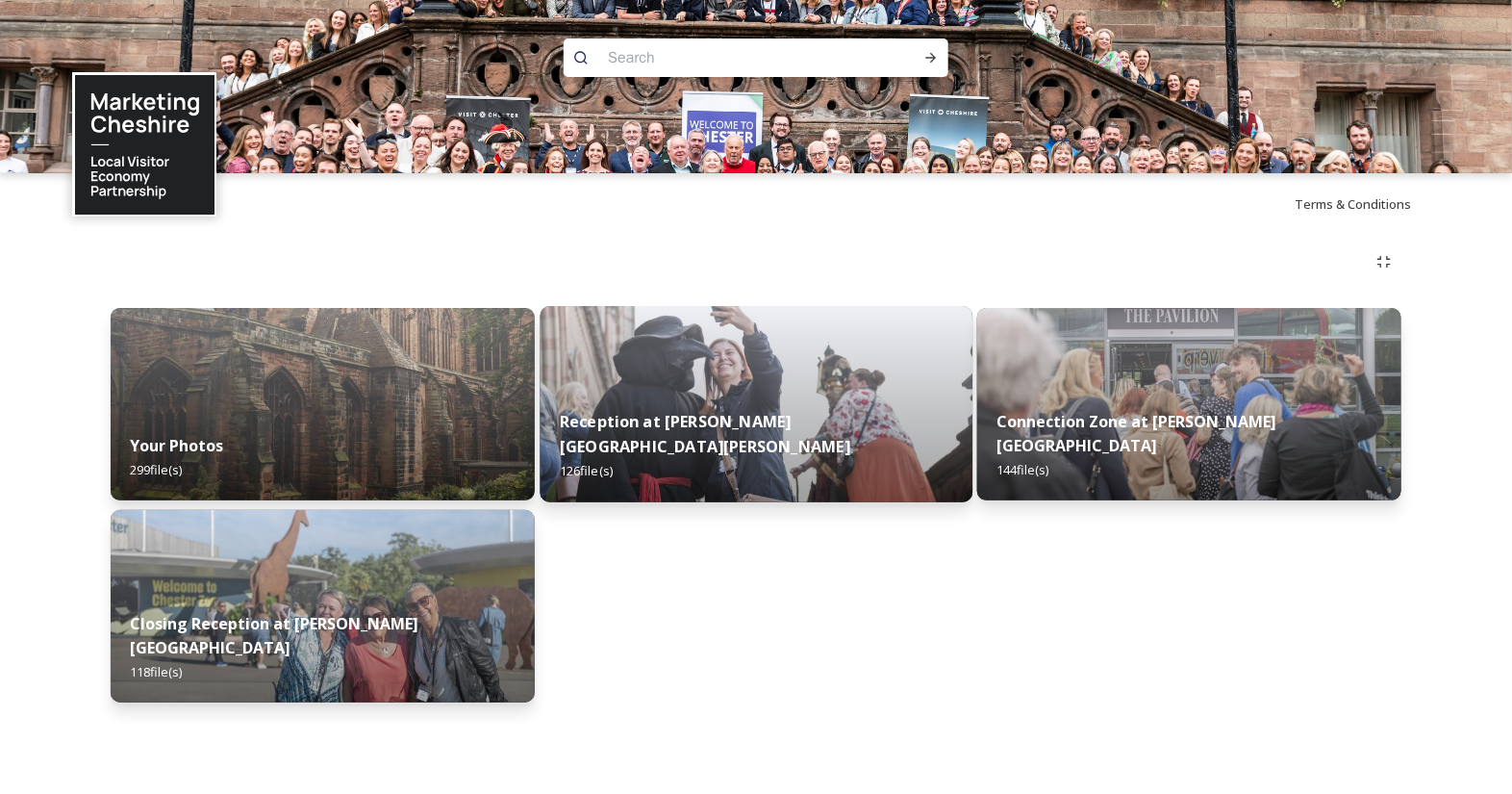 click on "Reception at [PERSON_NAME][GEOGRAPHIC_DATA][PERSON_NAME] 126  file(s)" at bounding box center (755, 447) 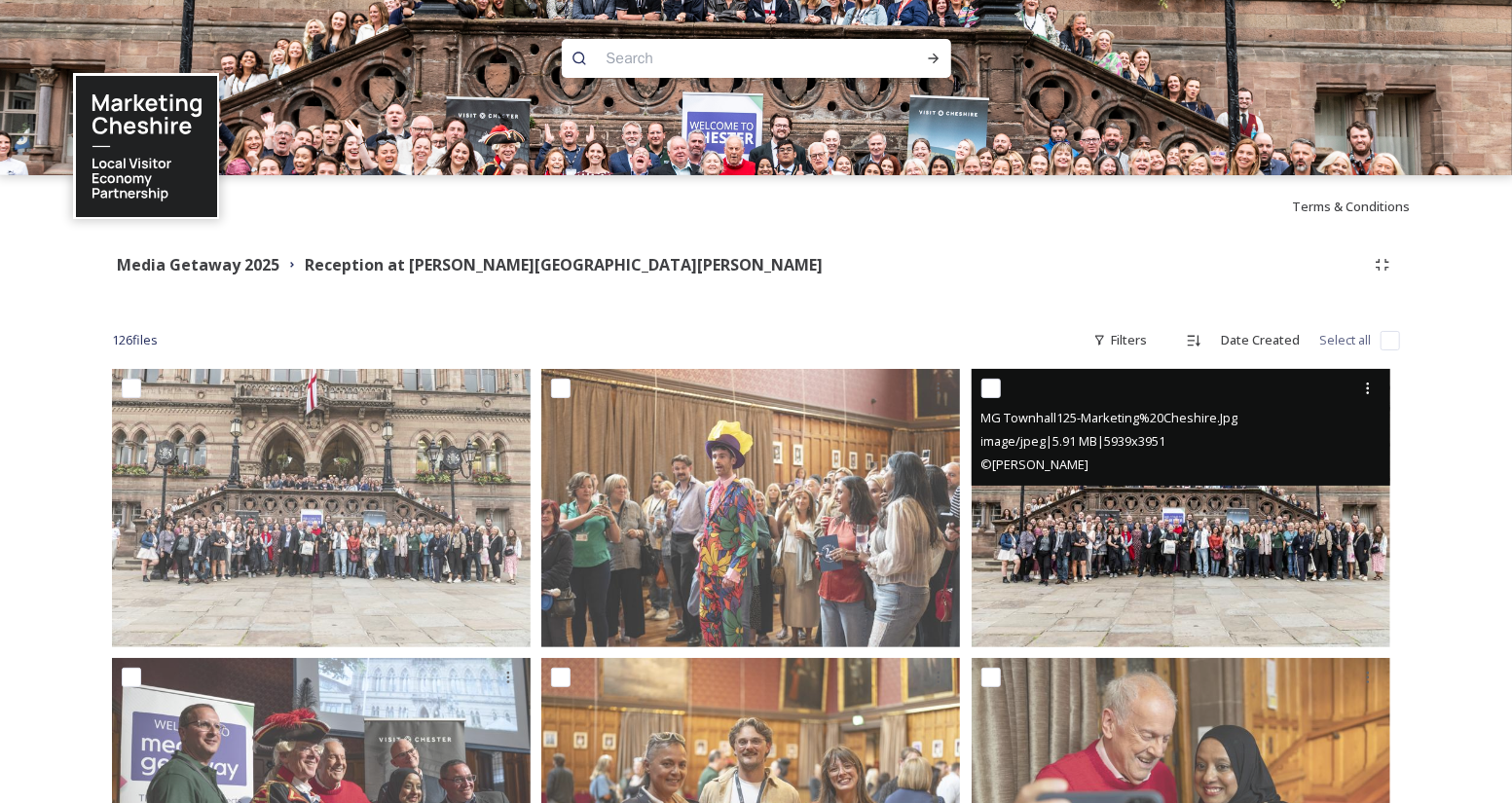 click at bounding box center (1181, 508) 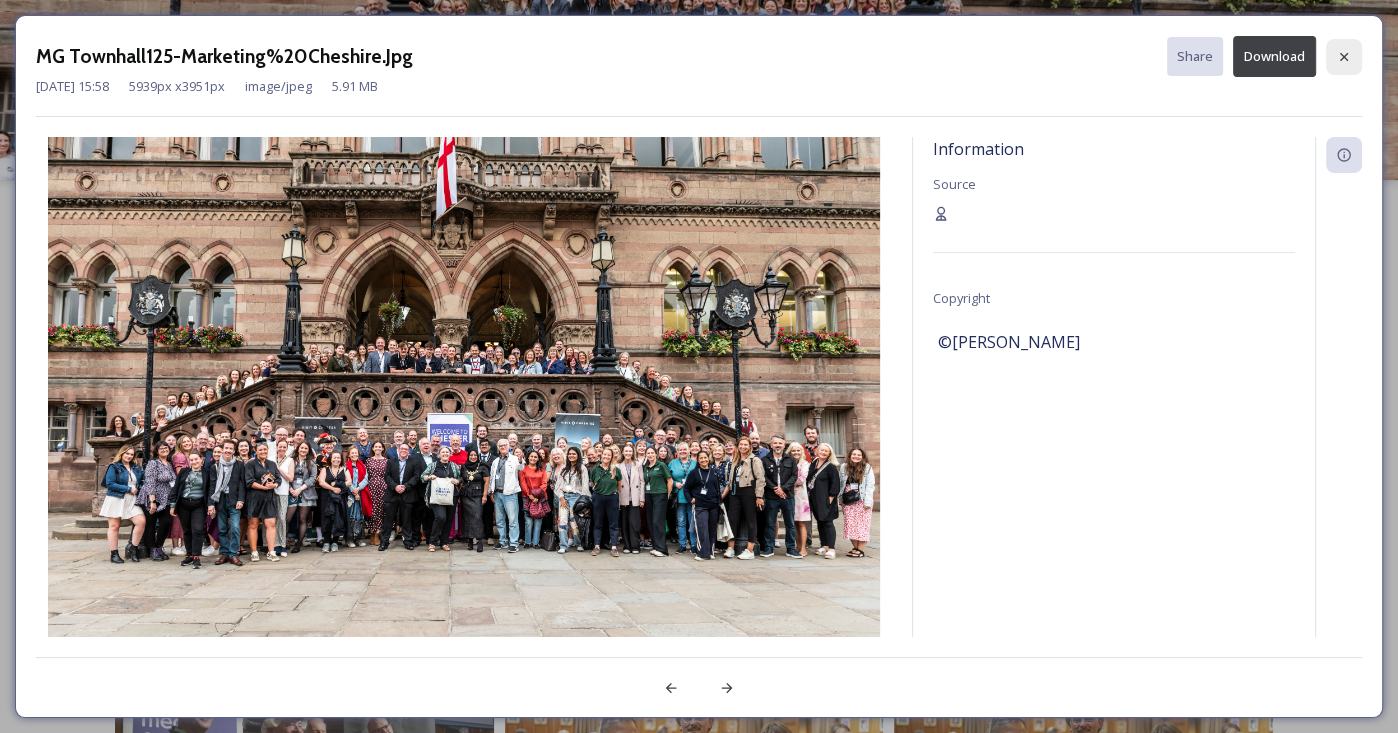 click 